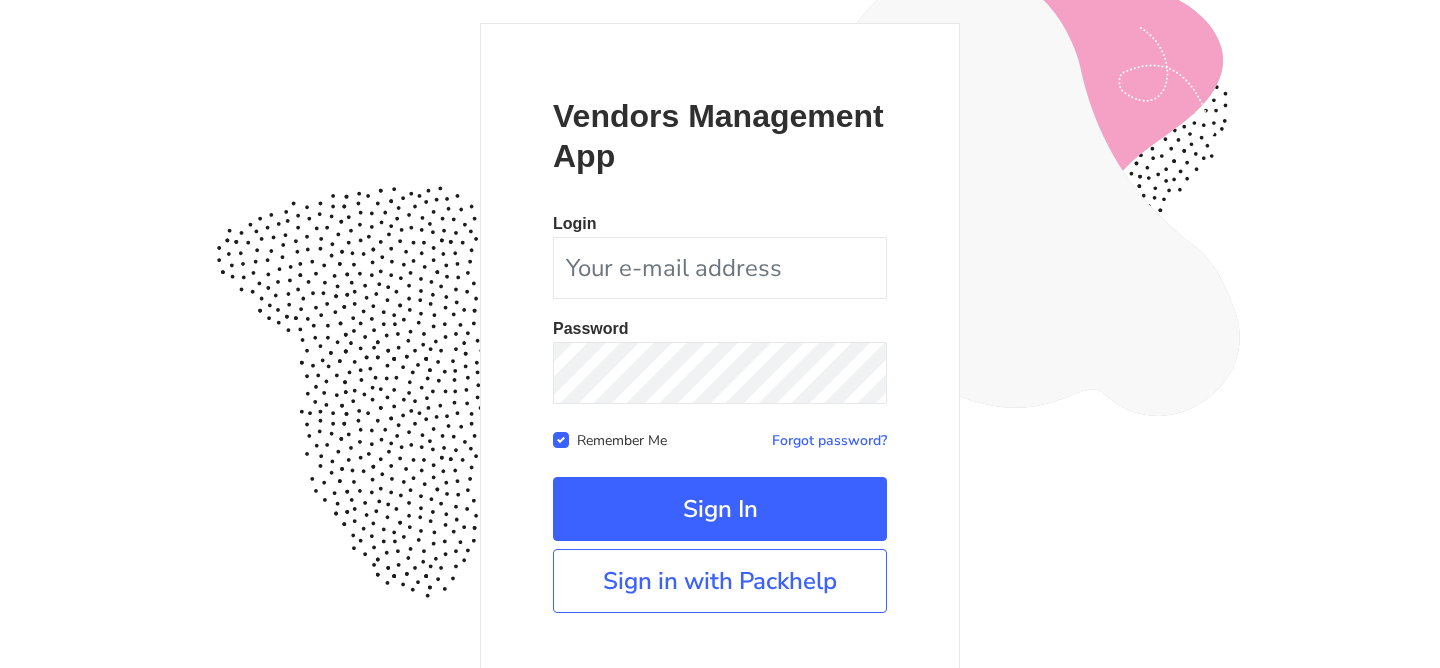 scroll, scrollTop: 195, scrollLeft: 0, axis: vertical 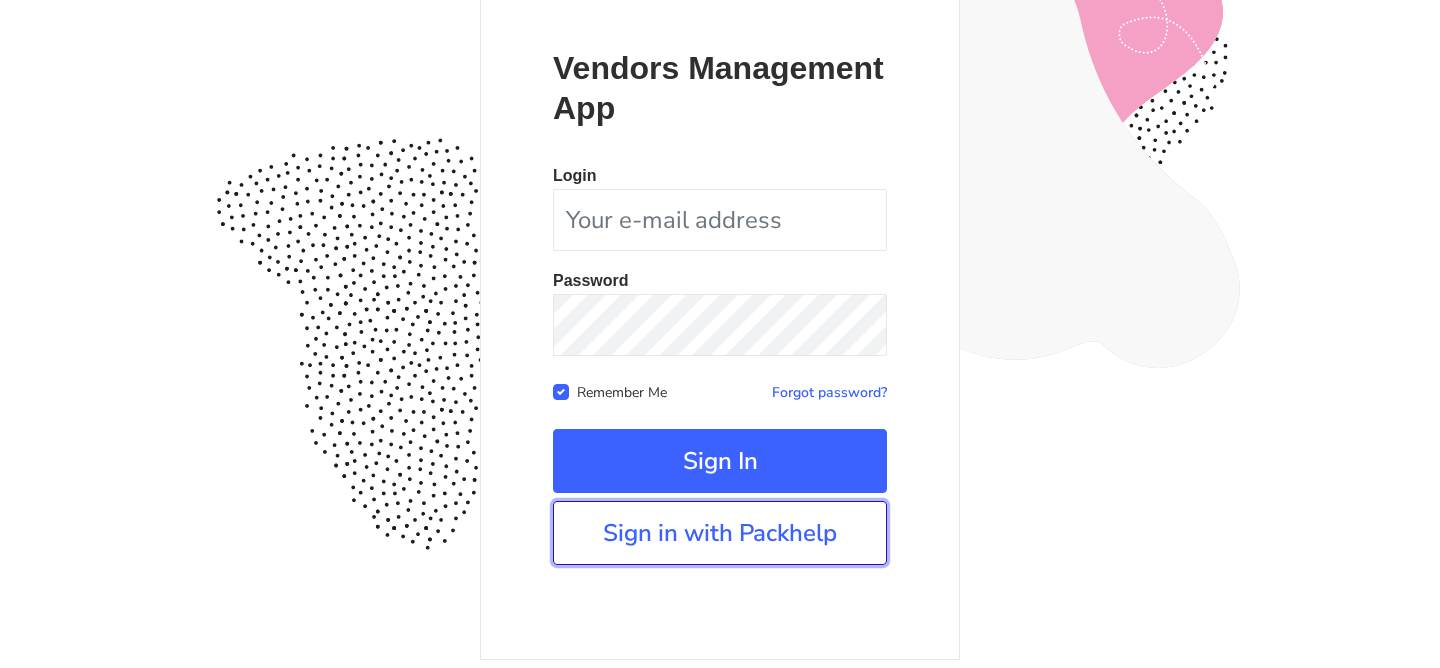 click on "Sign in with Packhelp" at bounding box center (720, 533) 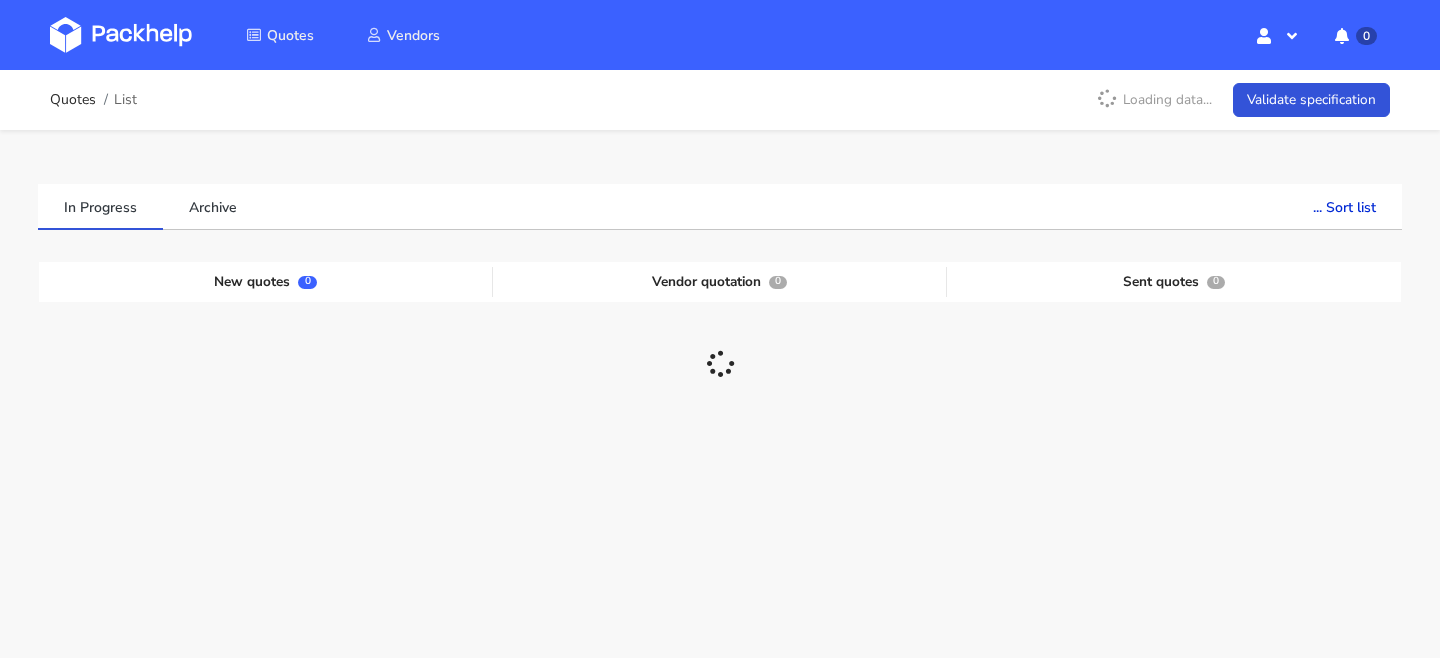 scroll, scrollTop: 0, scrollLeft: 0, axis: both 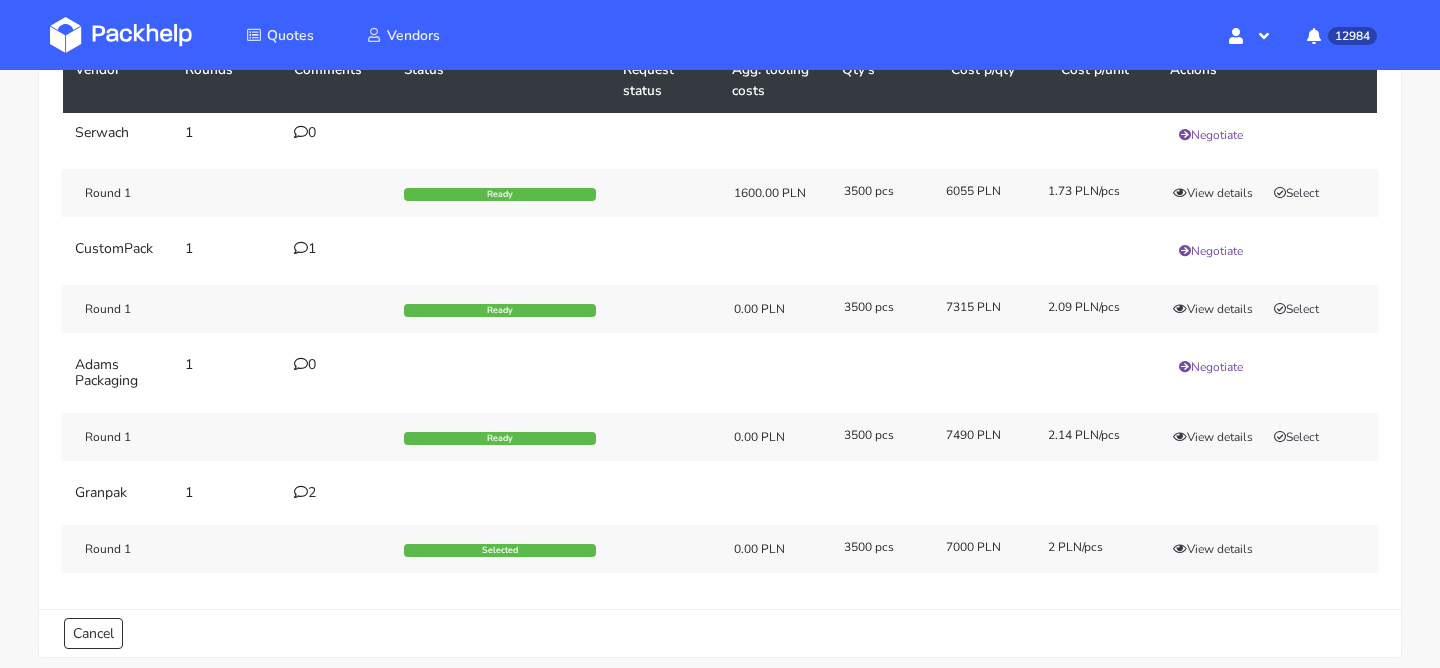 click at bounding box center (301, 132) 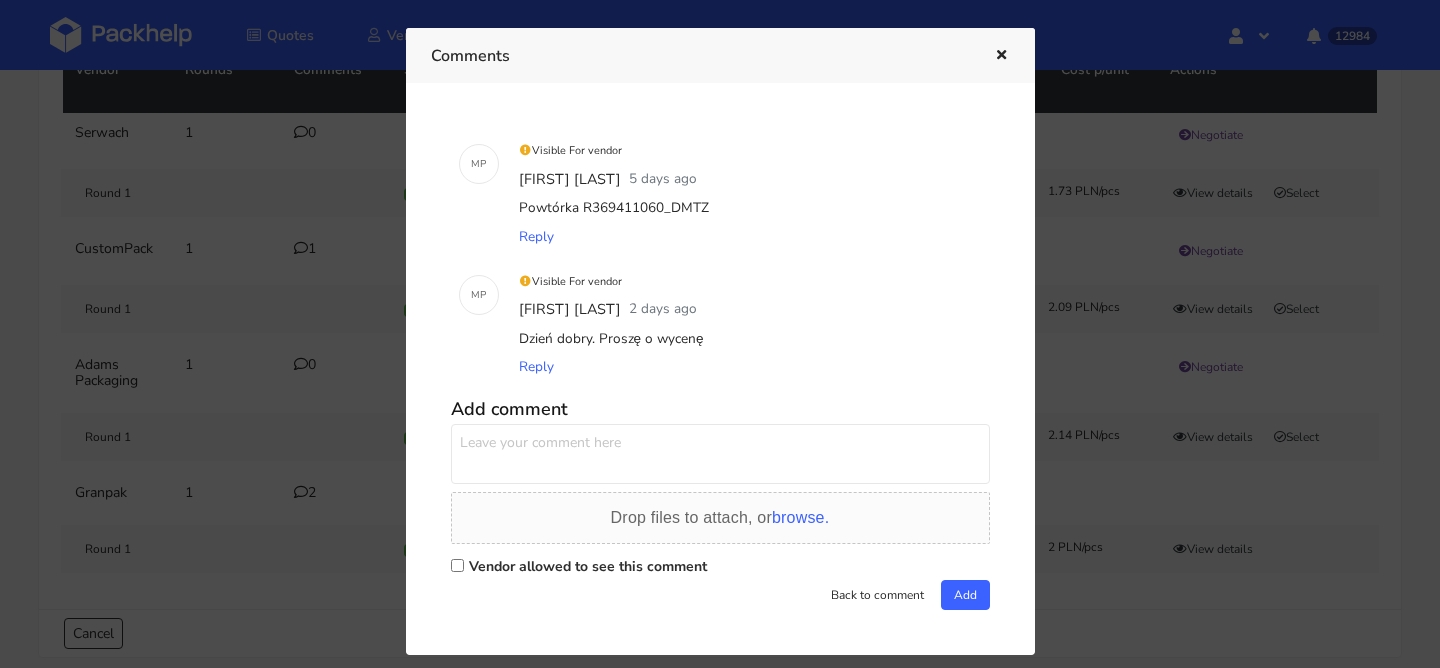 click at bounding box center (1001, 56) 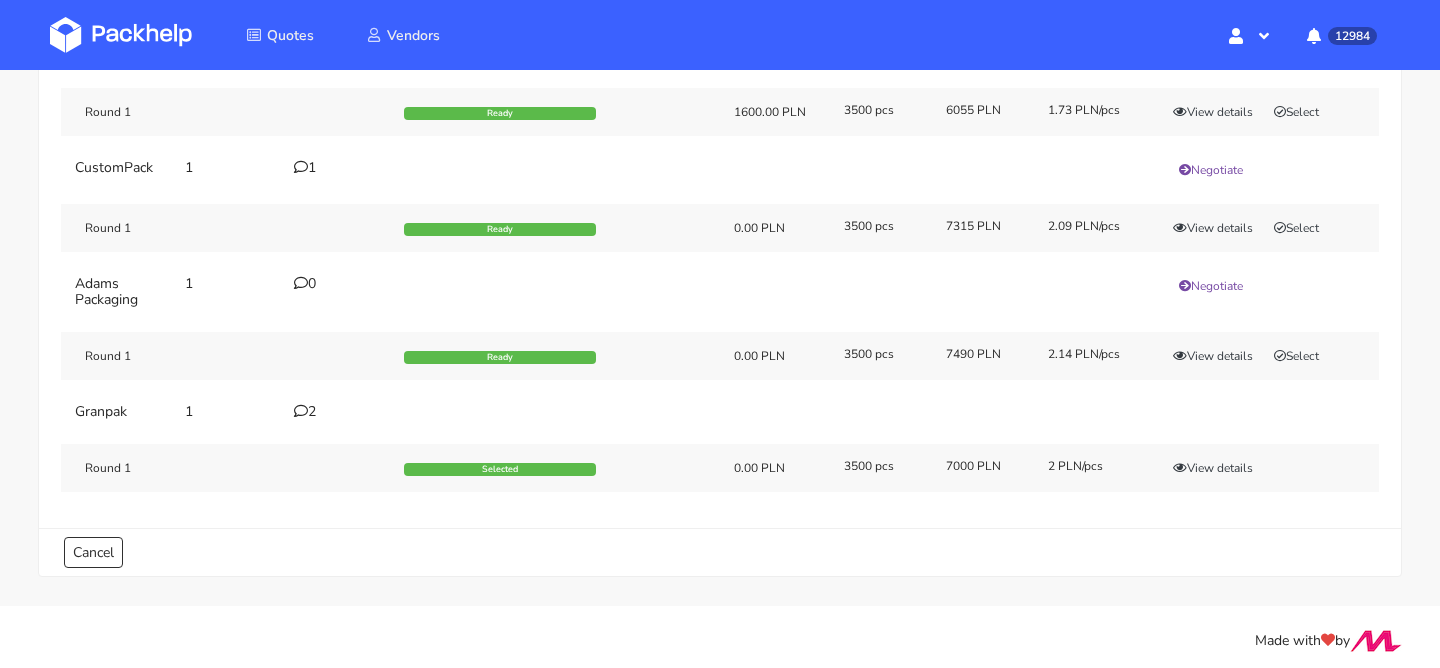 scroll, scrollTop: 274, scrollLeft: 0, axis: vertical 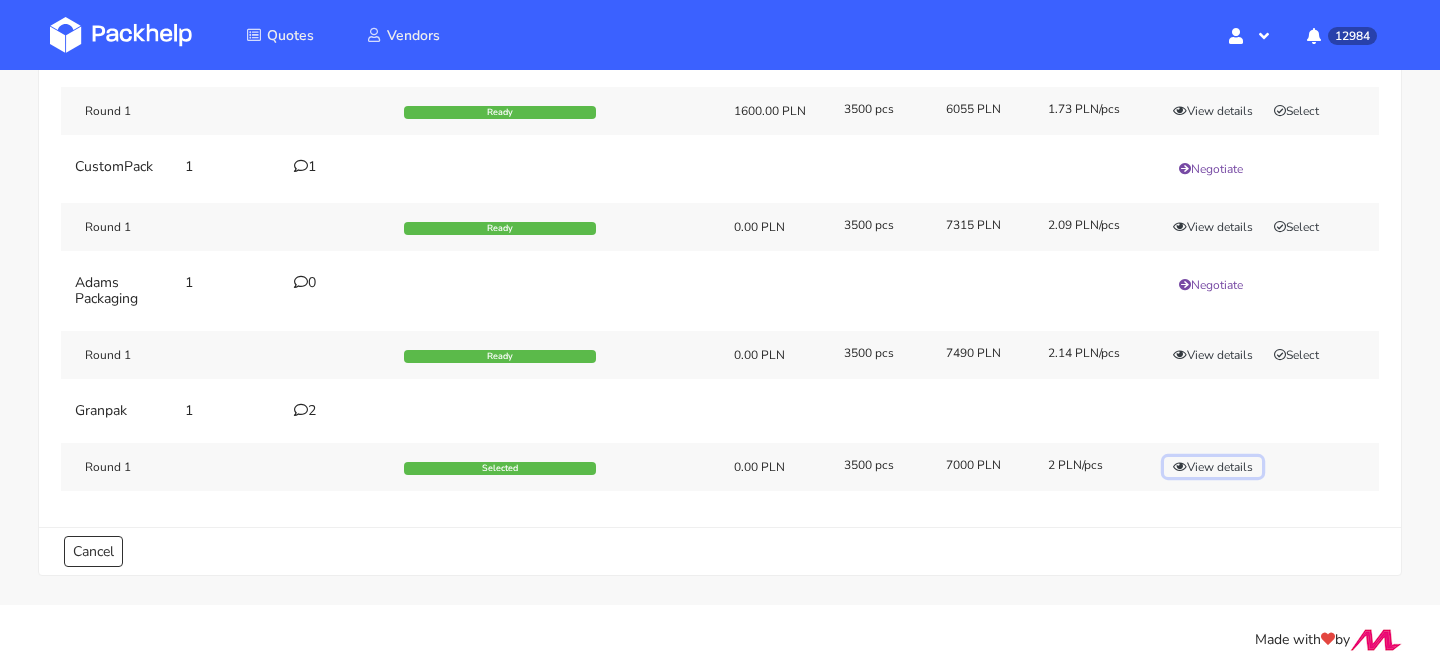 click on "View details" at bounding box center [1213, 111] 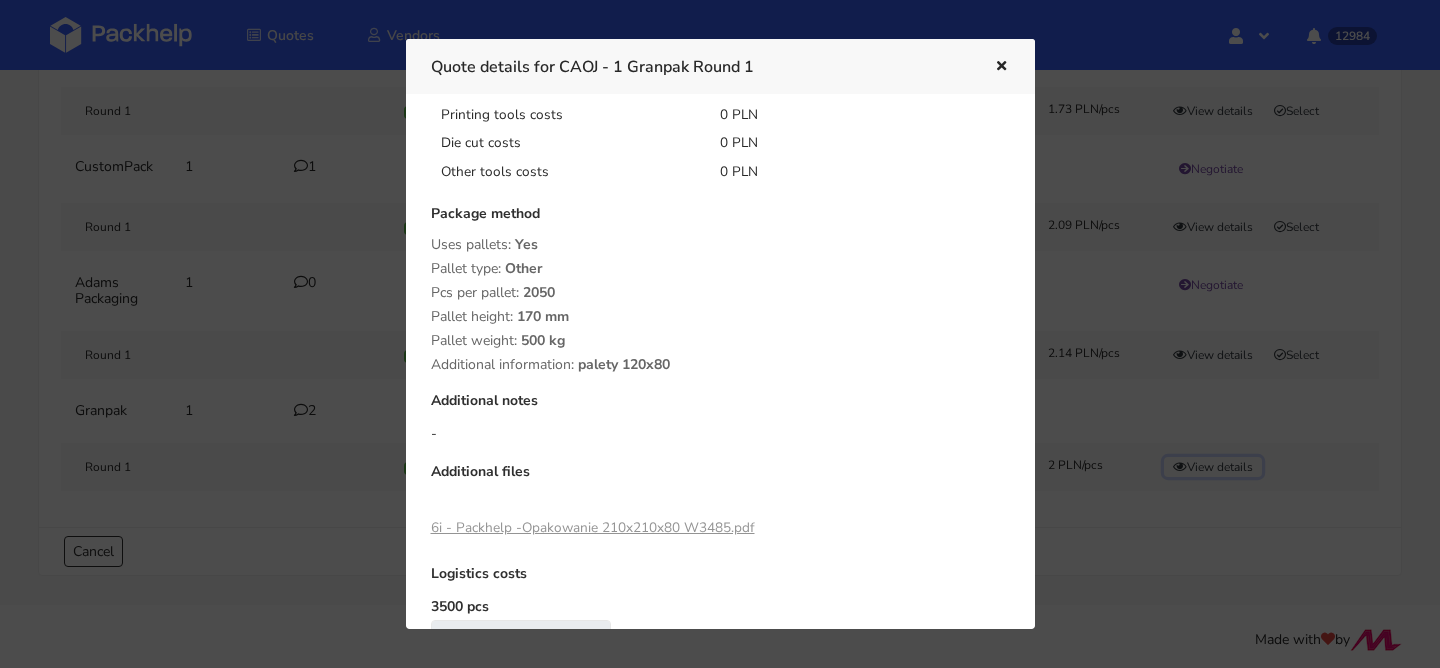 scroll, scrollTop: 264, scrollLeft: 0, axis: vertical 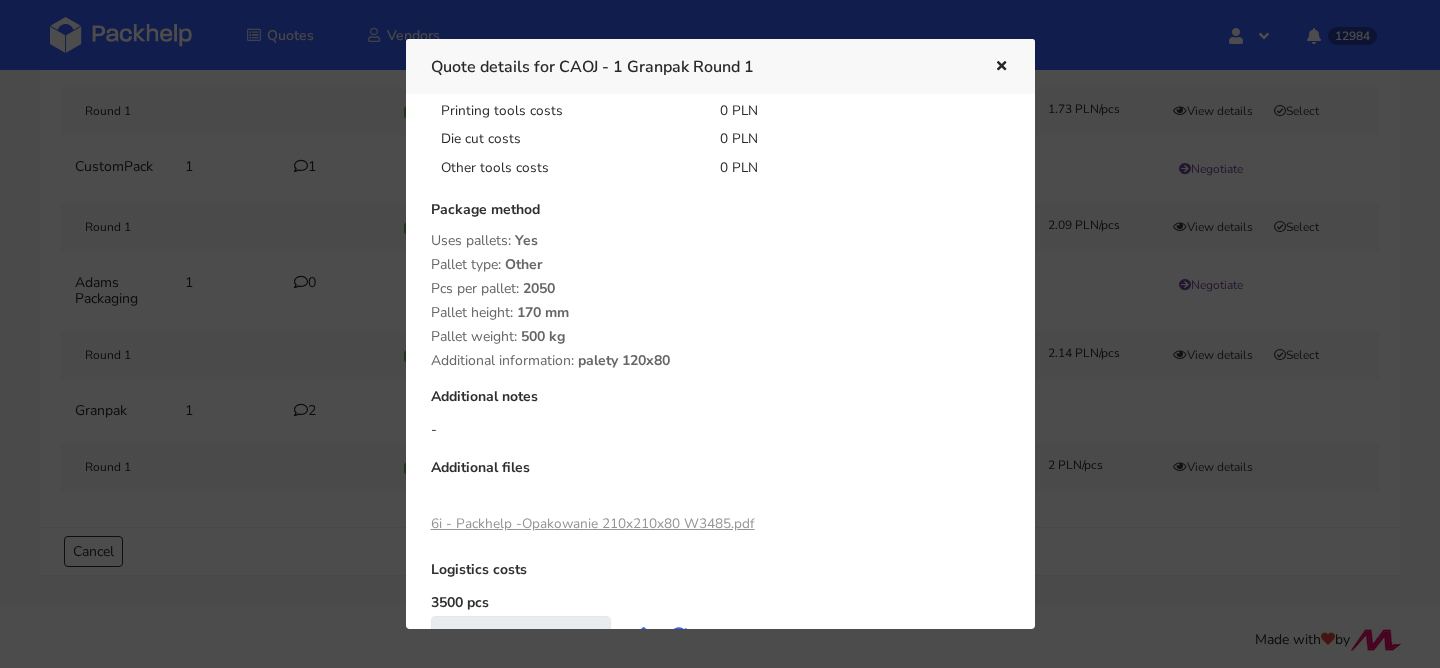 click at bounding box center [720, 334] 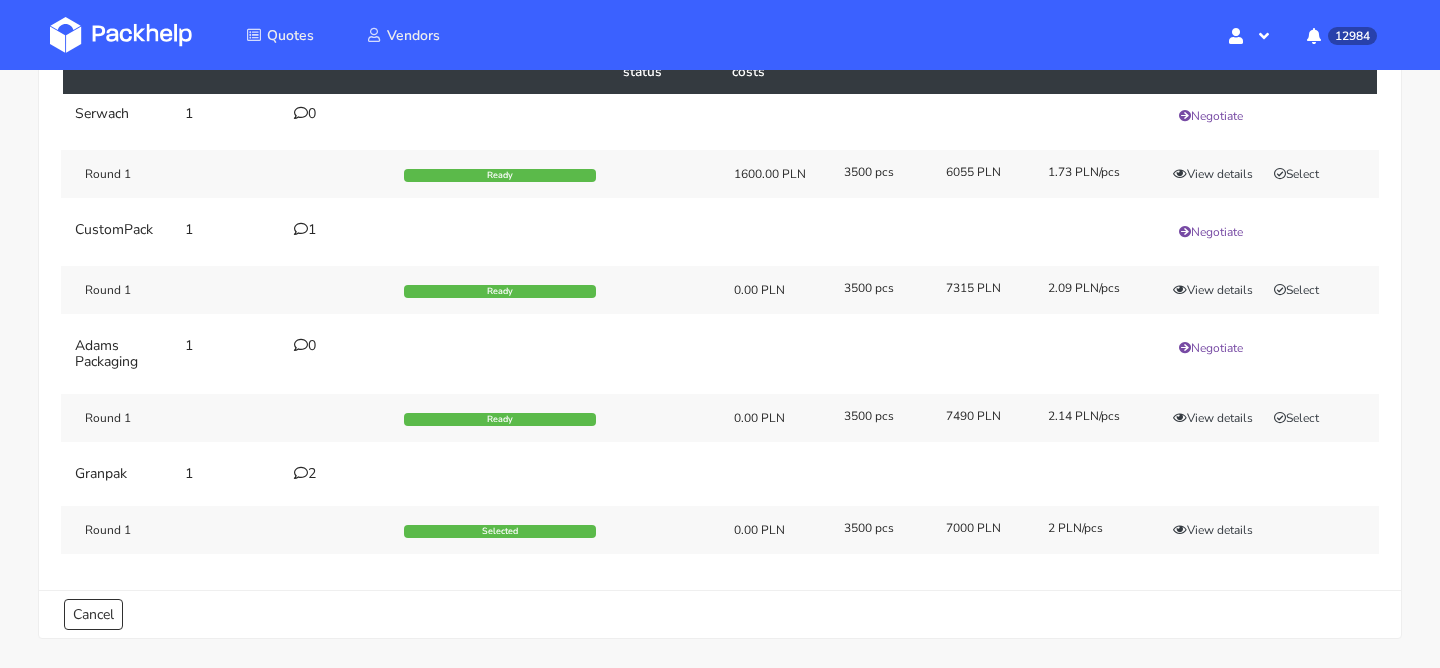 scroll, scrollTop: 198, scrollLeft: 0, axis: vertical 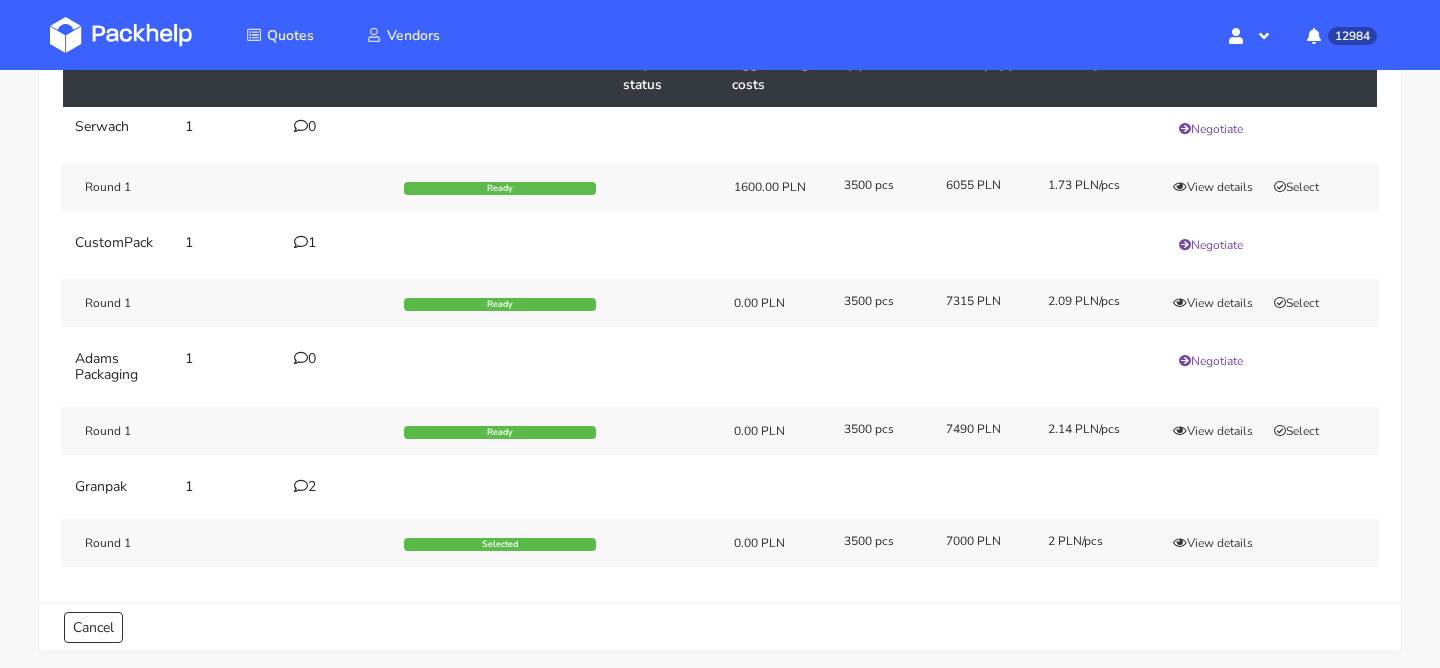 click on "2" at bounding box center [337, 127] 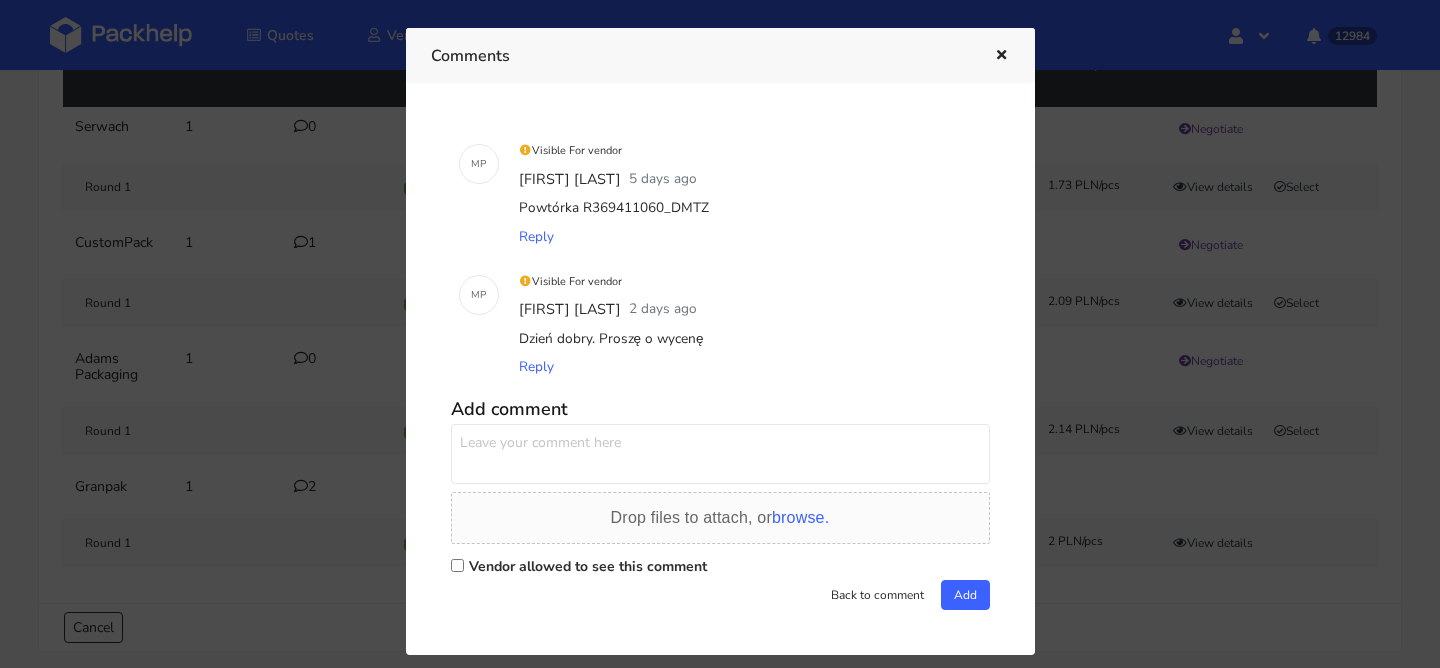 drag, startPoint x: 577, startPoint y: 204, endPoint x: 653, endPoint y: 206, distance: 76.02631 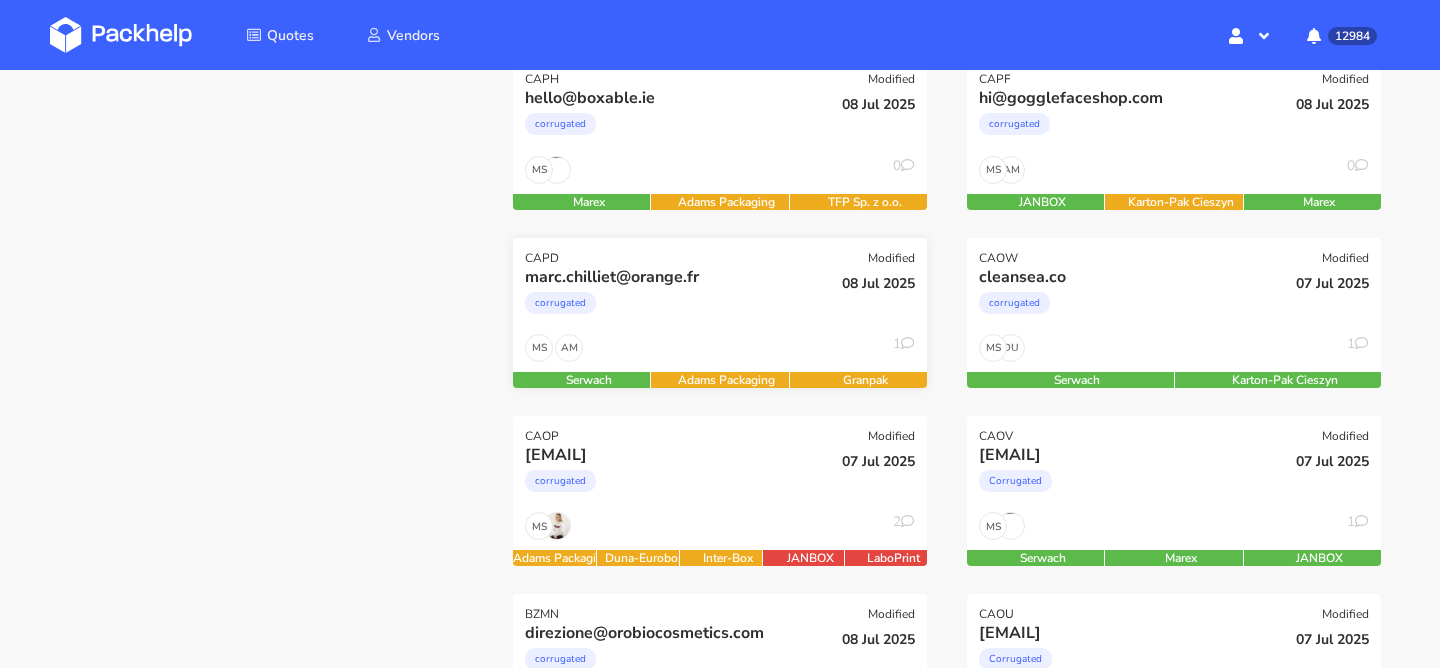 scroll, scrollTop: 308, scrollLeft: 0, axis: vertical 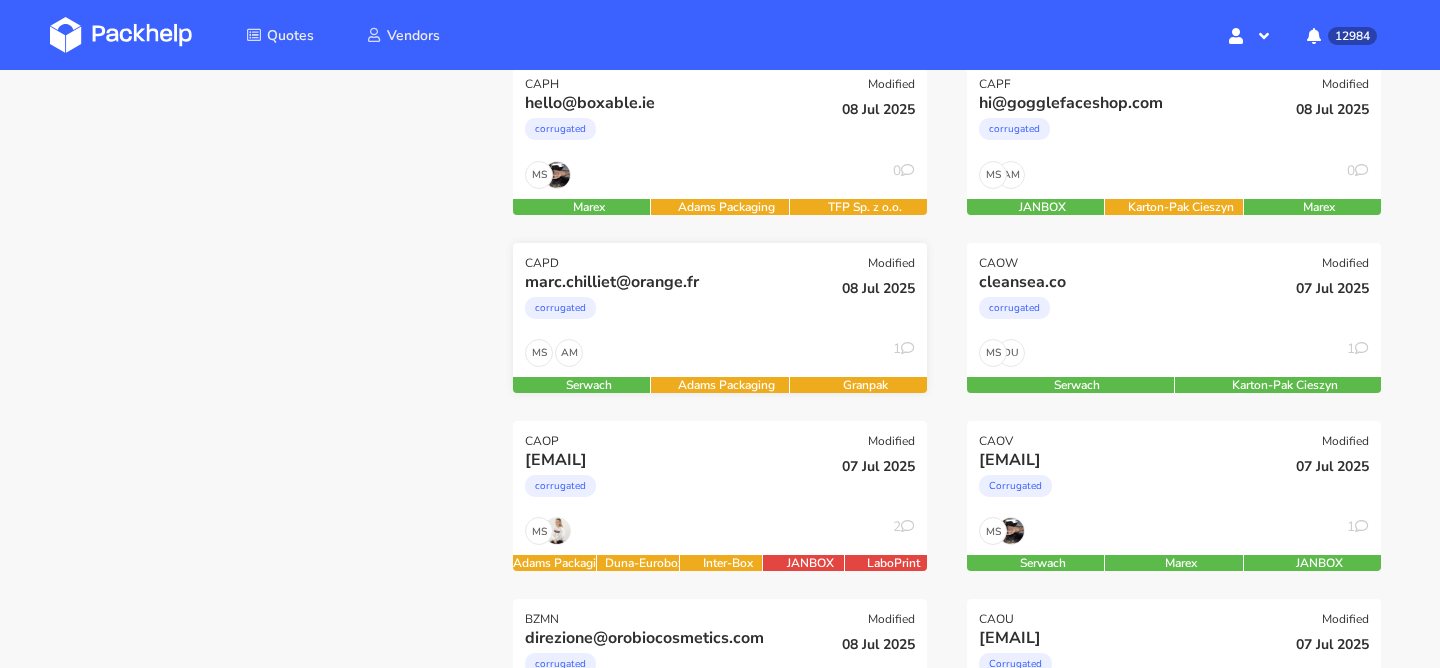 click on "corrugated" at bounding box center [657, 134] 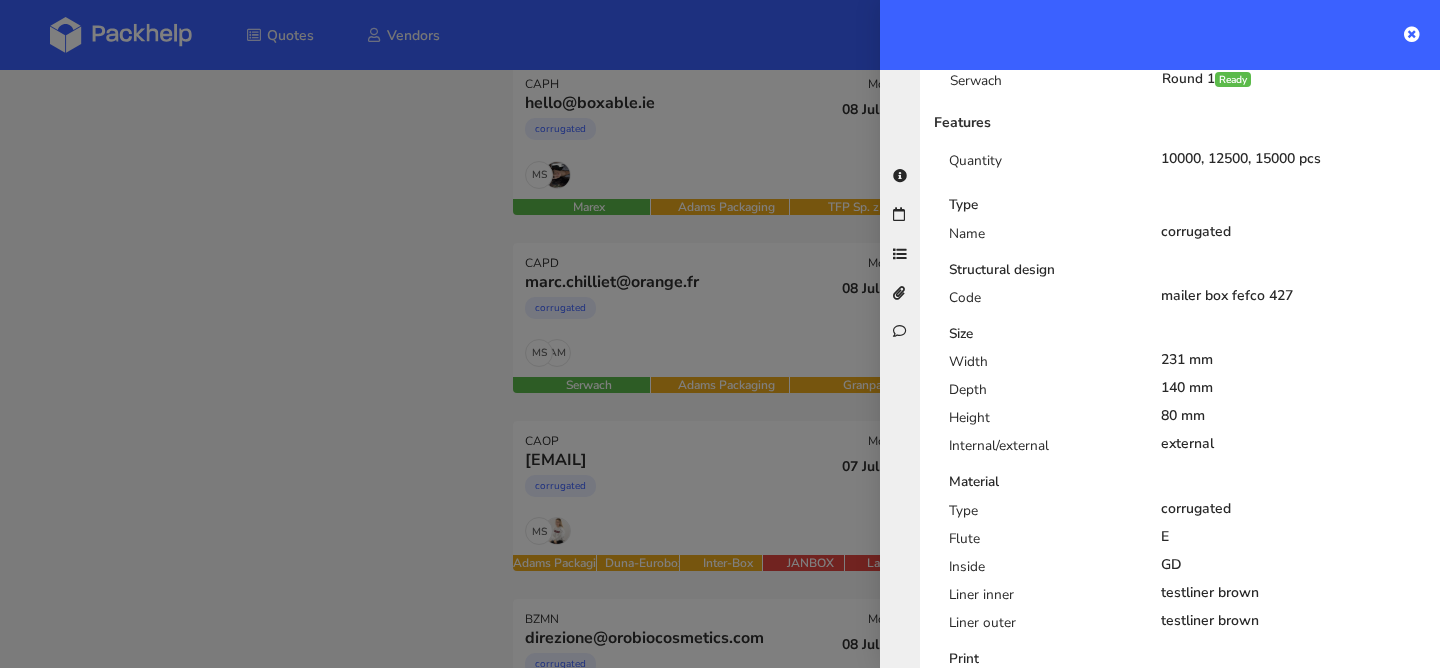 scroll, scrollTop: 855, scrollLeft: 0, axis: vertical 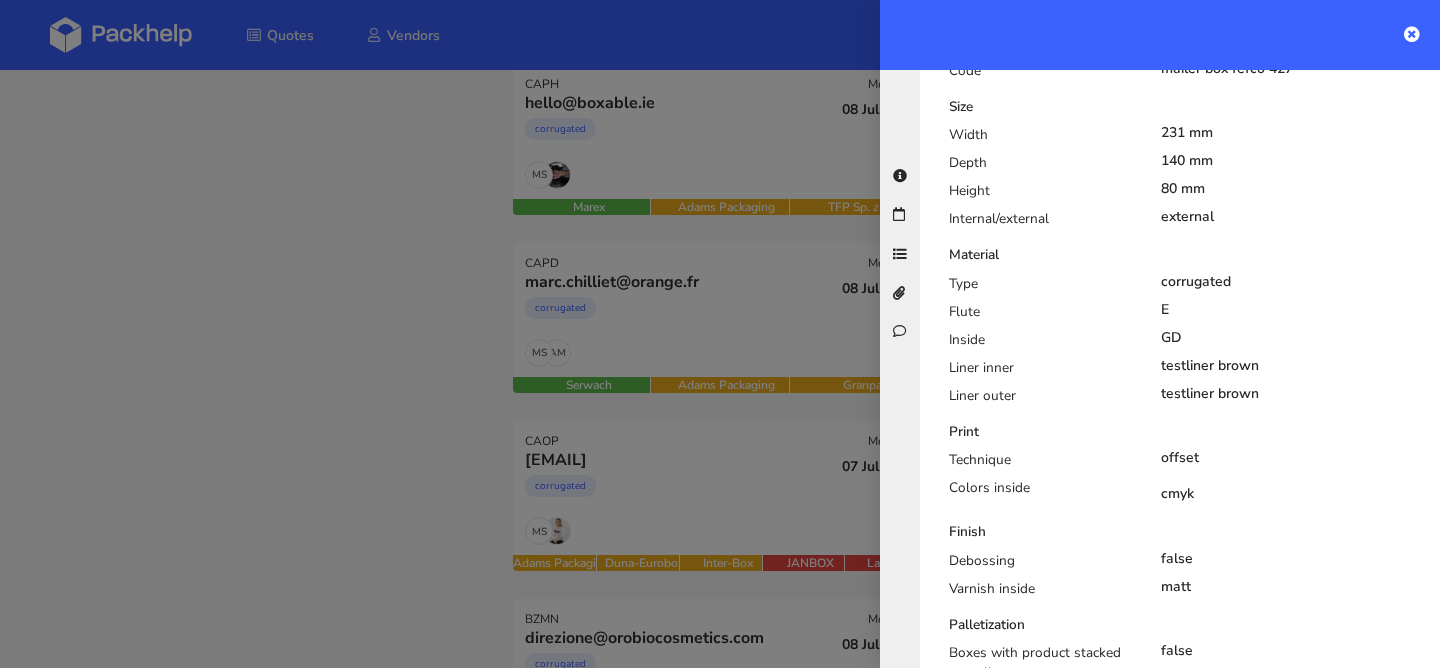 click at bounding box center (720, 334) 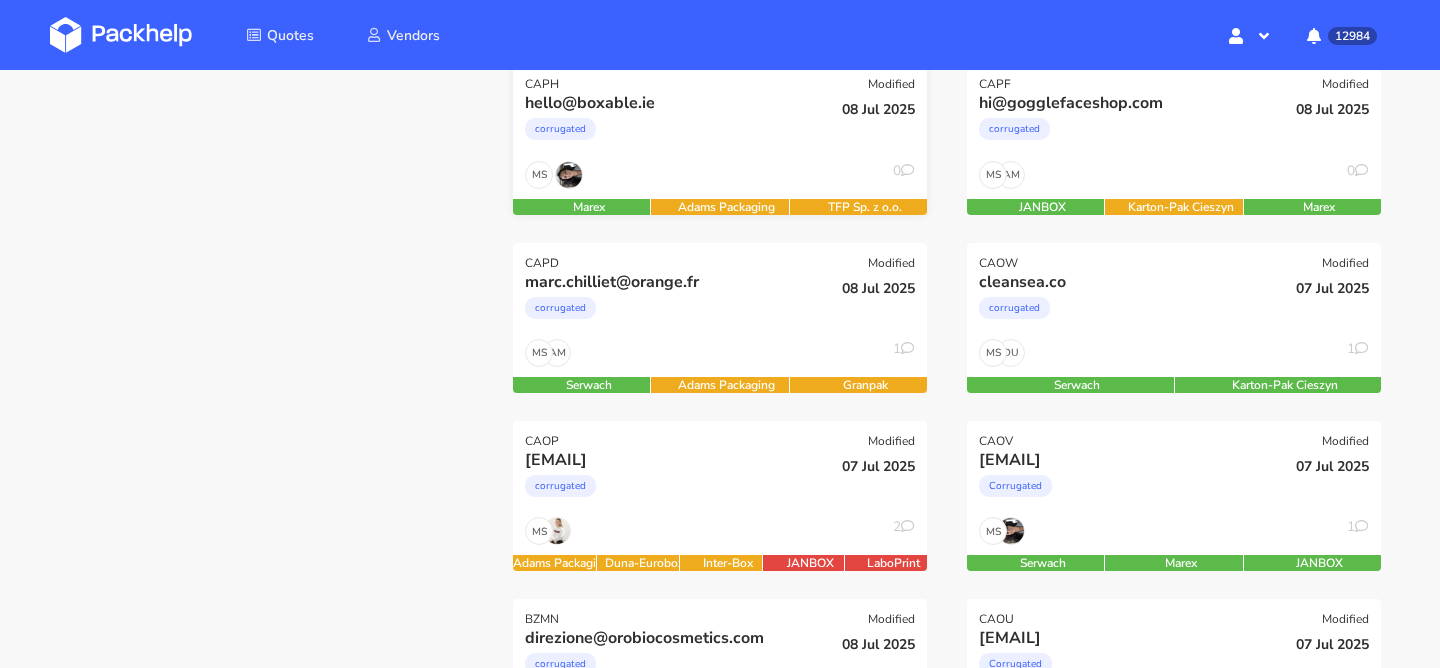 click on "MS
0" at bounding box center (720, 180) 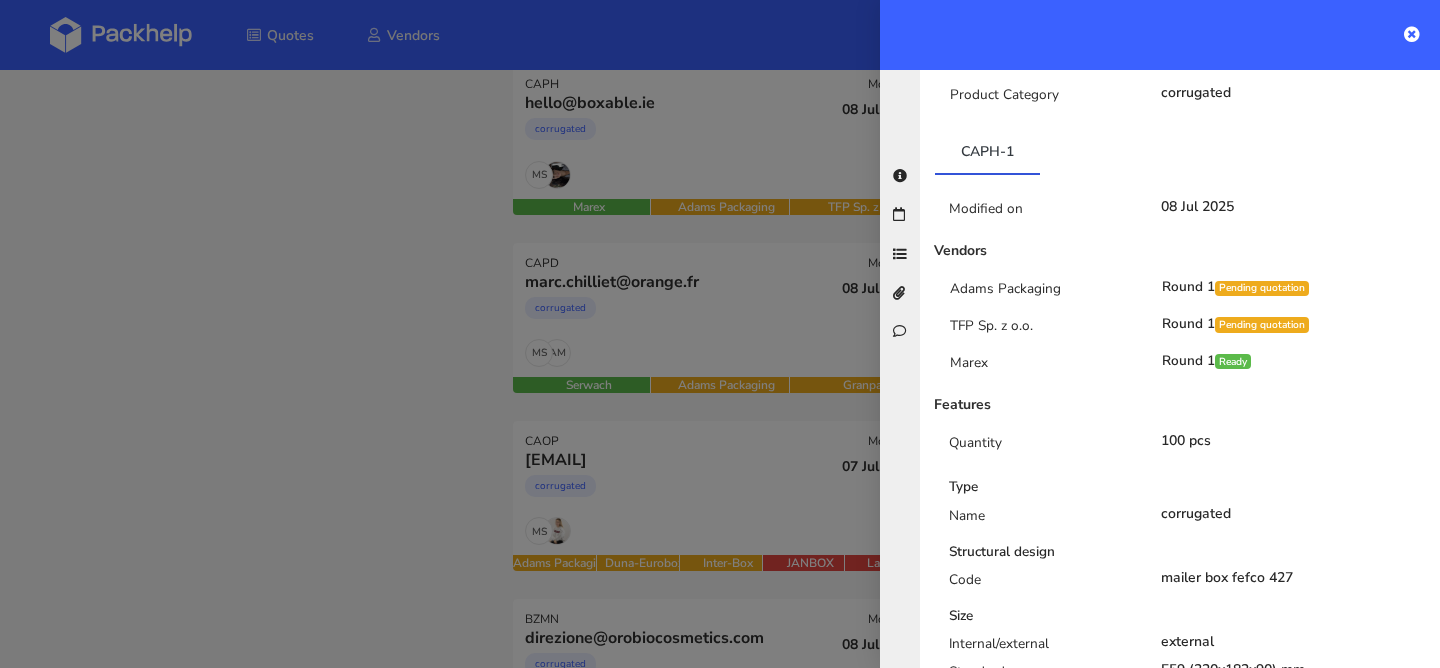scroll, scrollTop: 0, scrollLeft: 0, axis: both 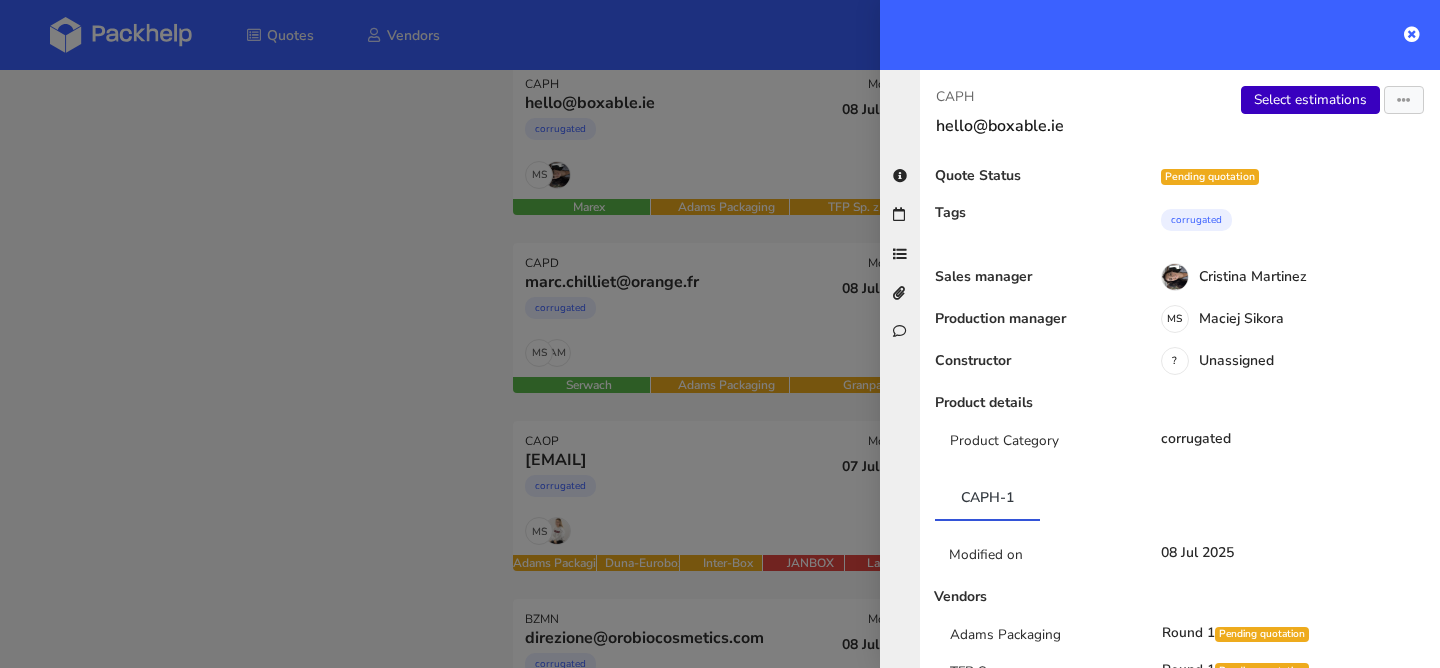 click on "Select estimations" at bounding box center (1310, 100) 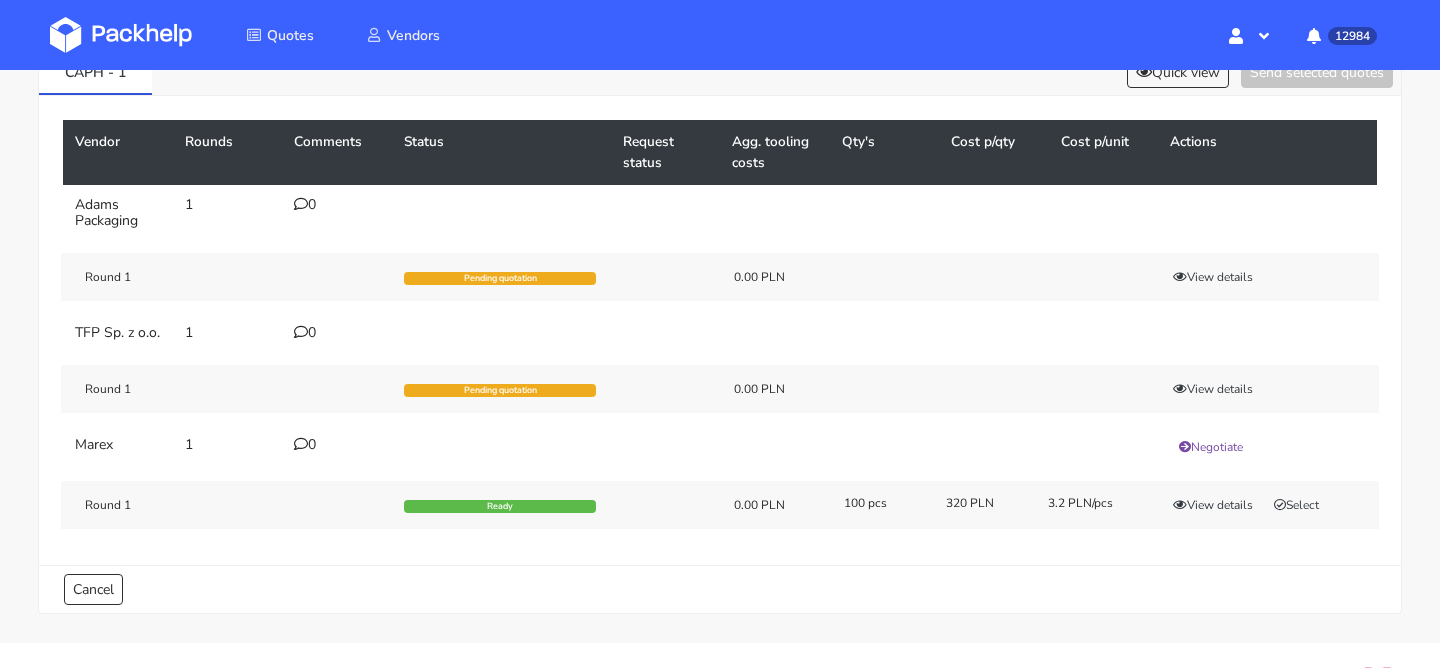 scroll, scrollTop: 168, scrollLeft: 0, axis: vertical 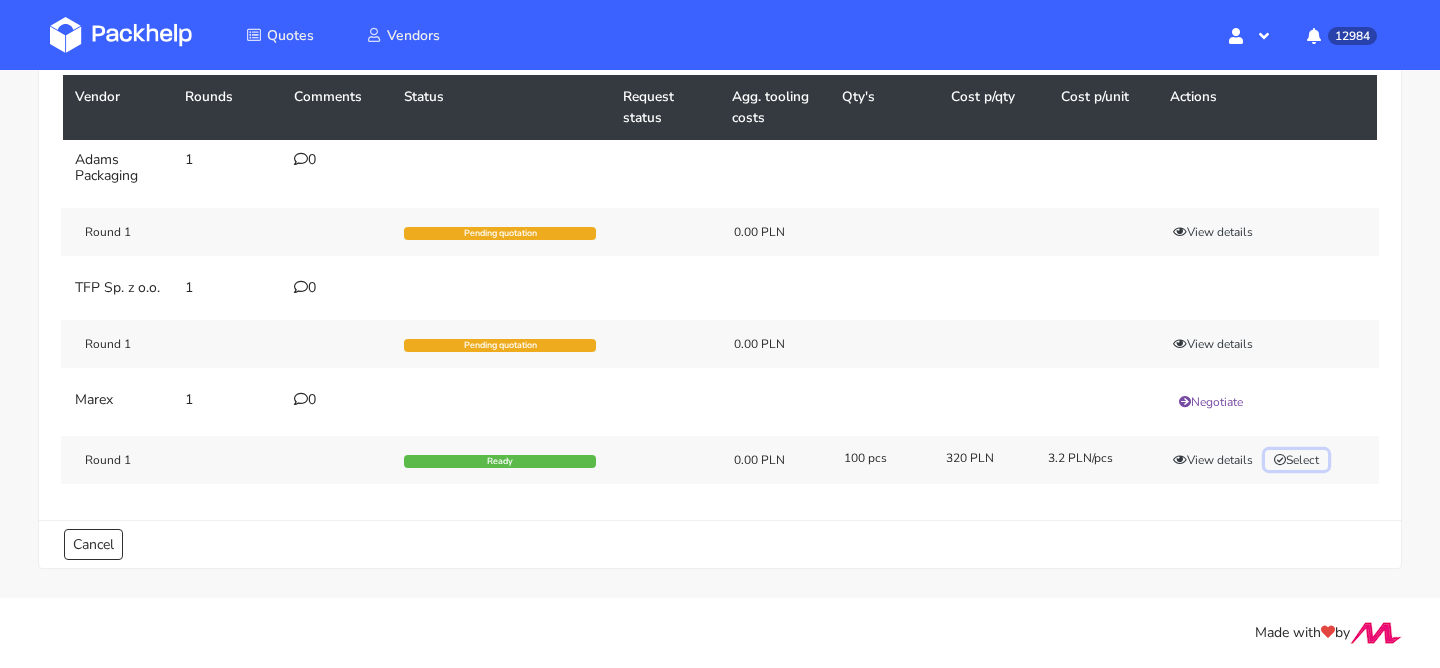 click on "Select" at bounding box center (1296, 460) 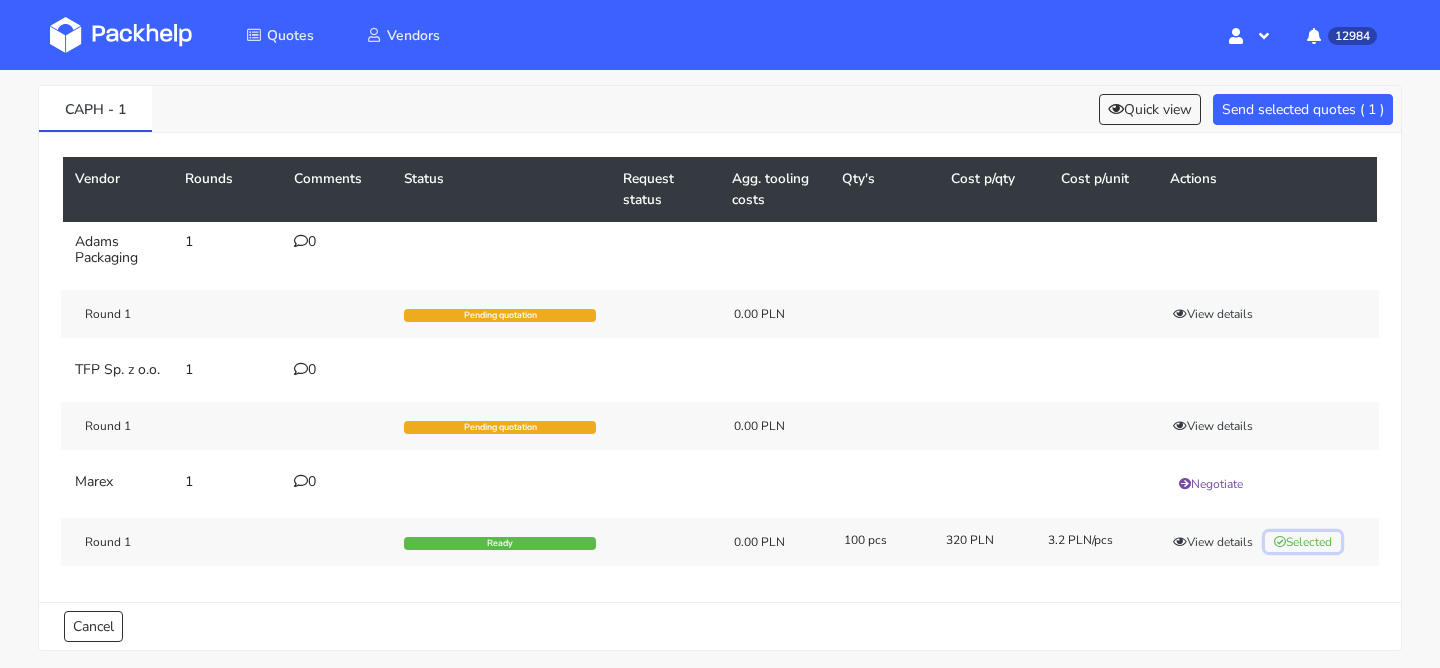 scroll, scrollTop: 0, scrollLeft: 0, axis: both 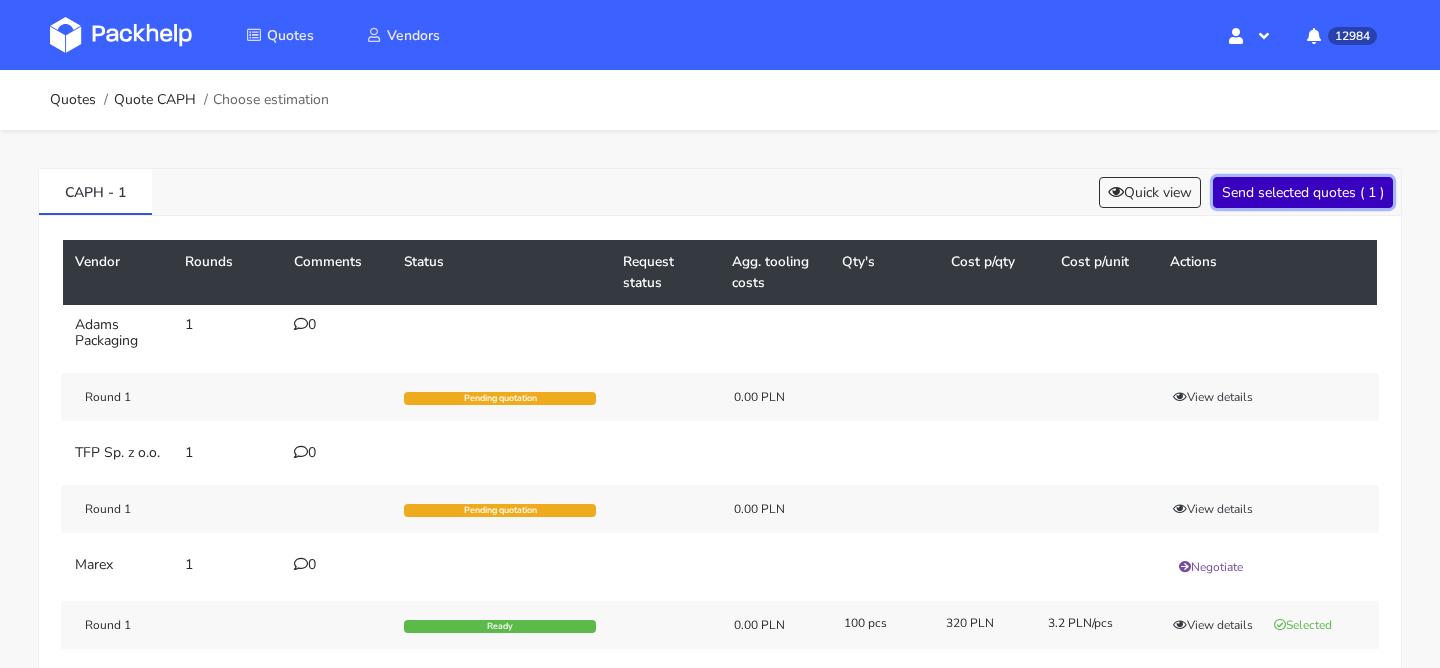 click on "Send selected quotes
( 1 )" at bounding box center [1303, 192] 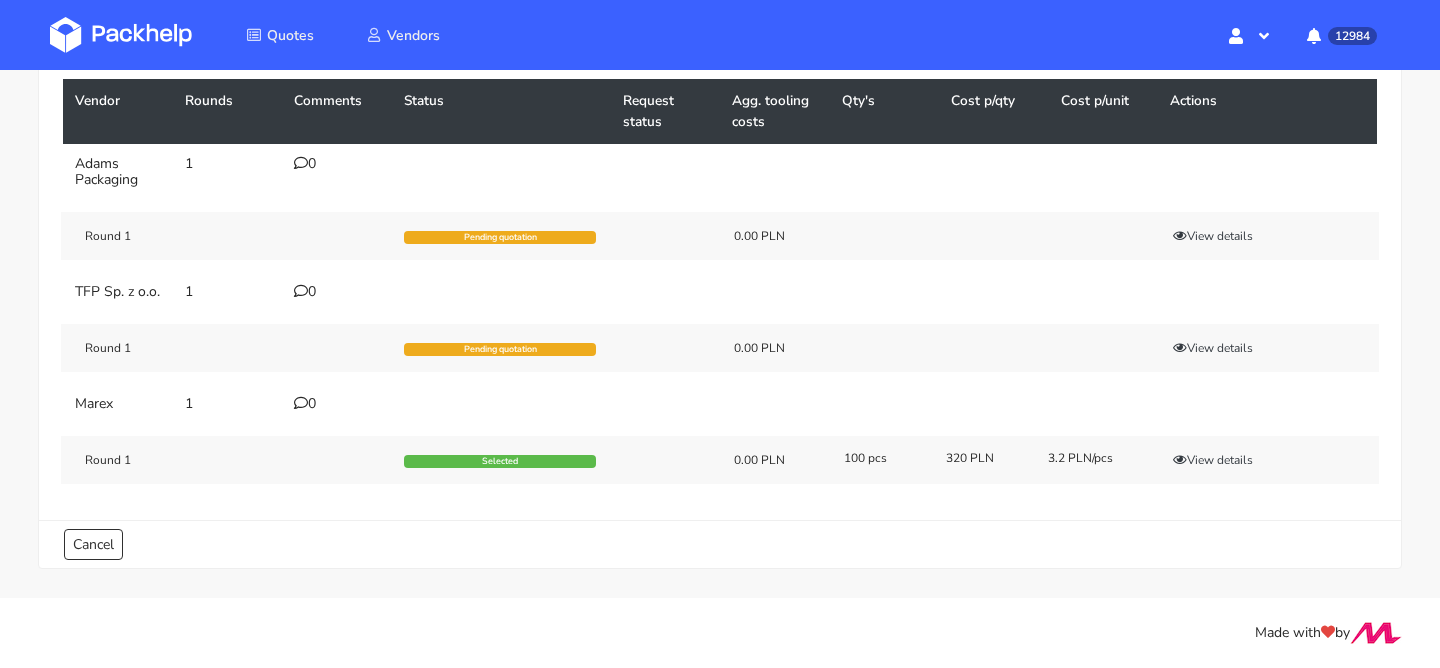 scroll, scrollTop: 177, scrollLeft: 0, axis: vertical 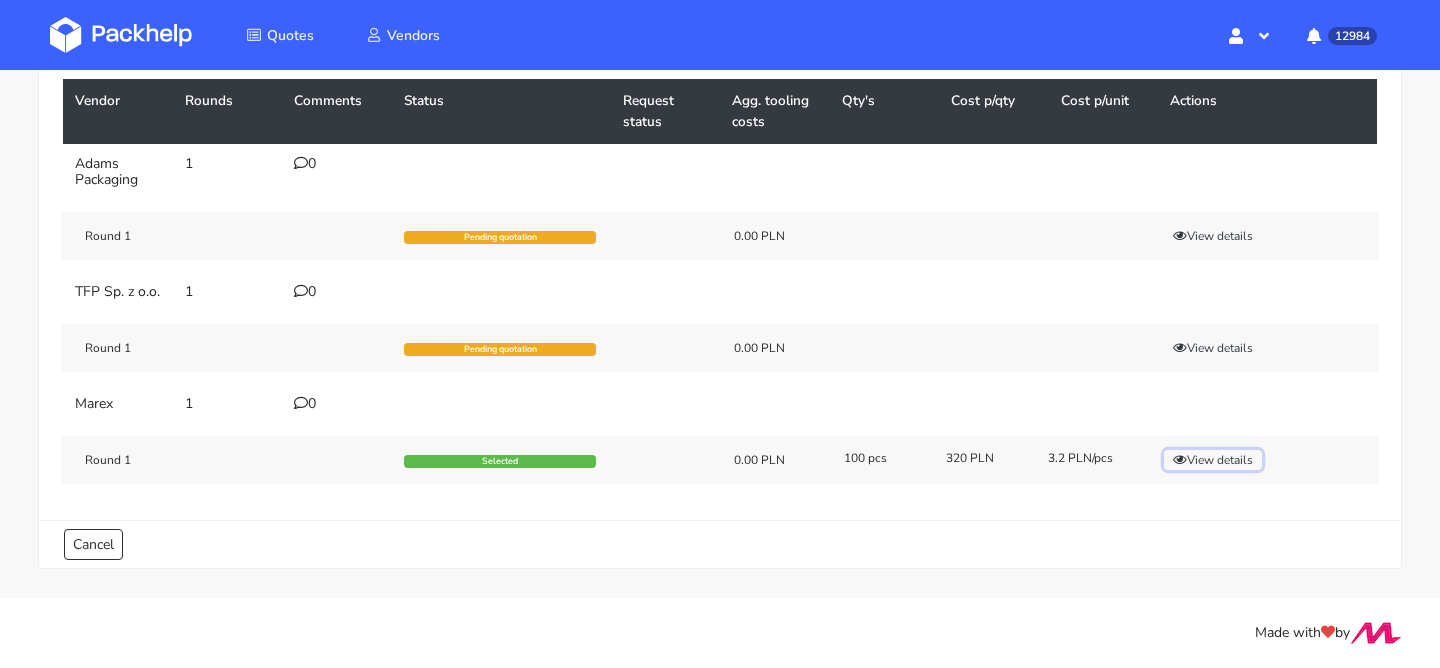 click on "View details" at bounding box center [1213, 236] 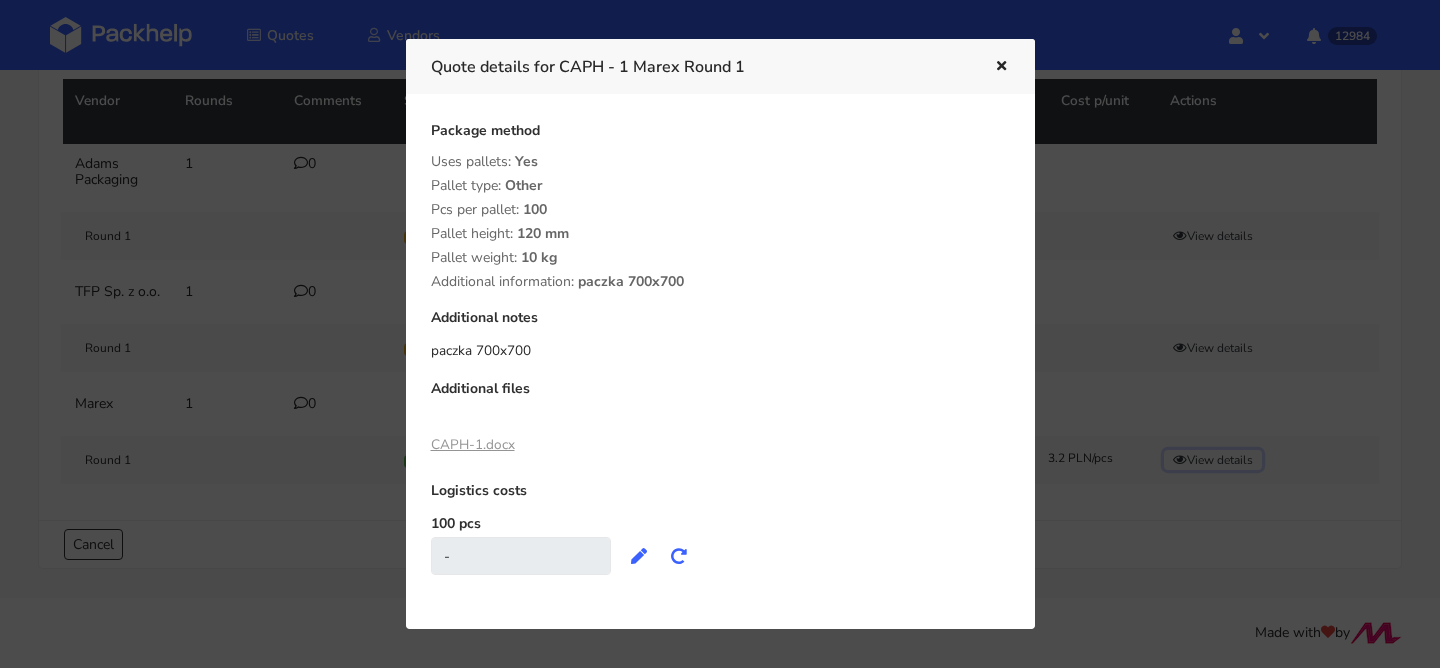 scroll, scrollTop: 349, scrollLeft: 0, axis: vertical 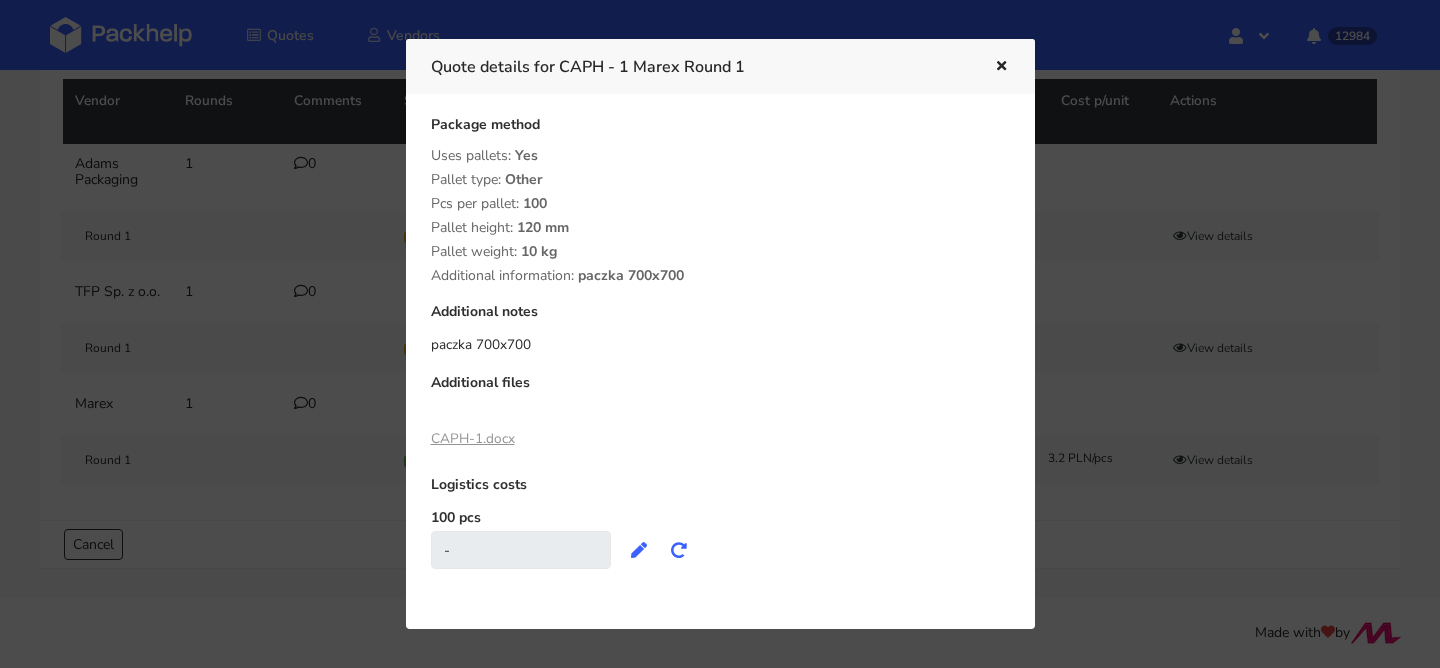 click at bounding box center (999, 67) 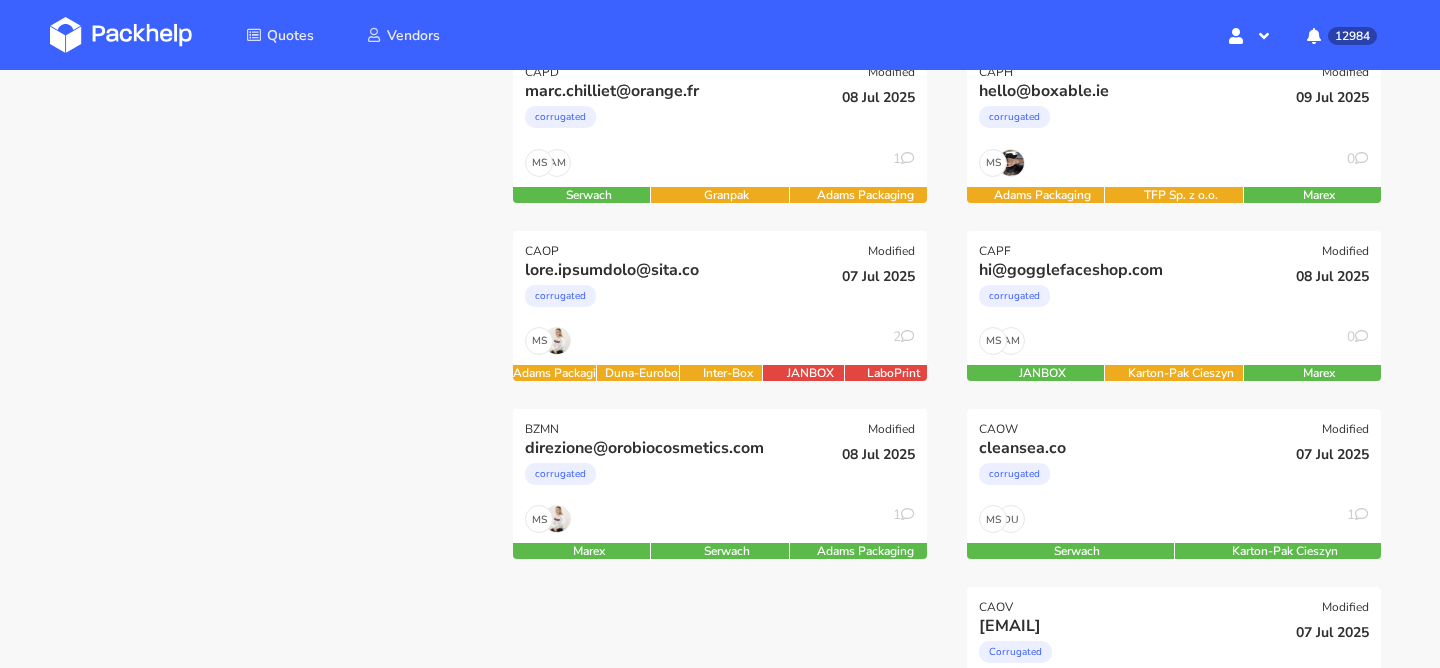 scroll, scrollTop: 315, scrollLeft: 0, axis: vertical 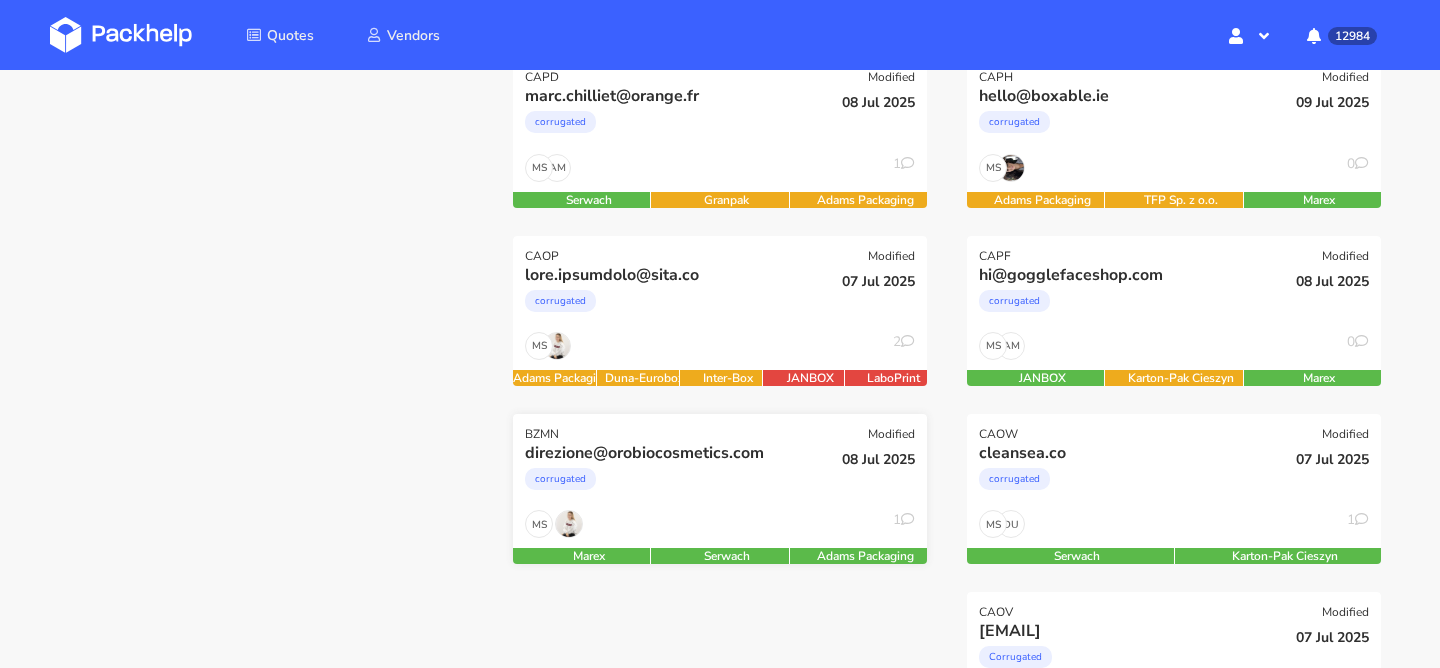 click on "corrugated" at bounding box center [657, 127] 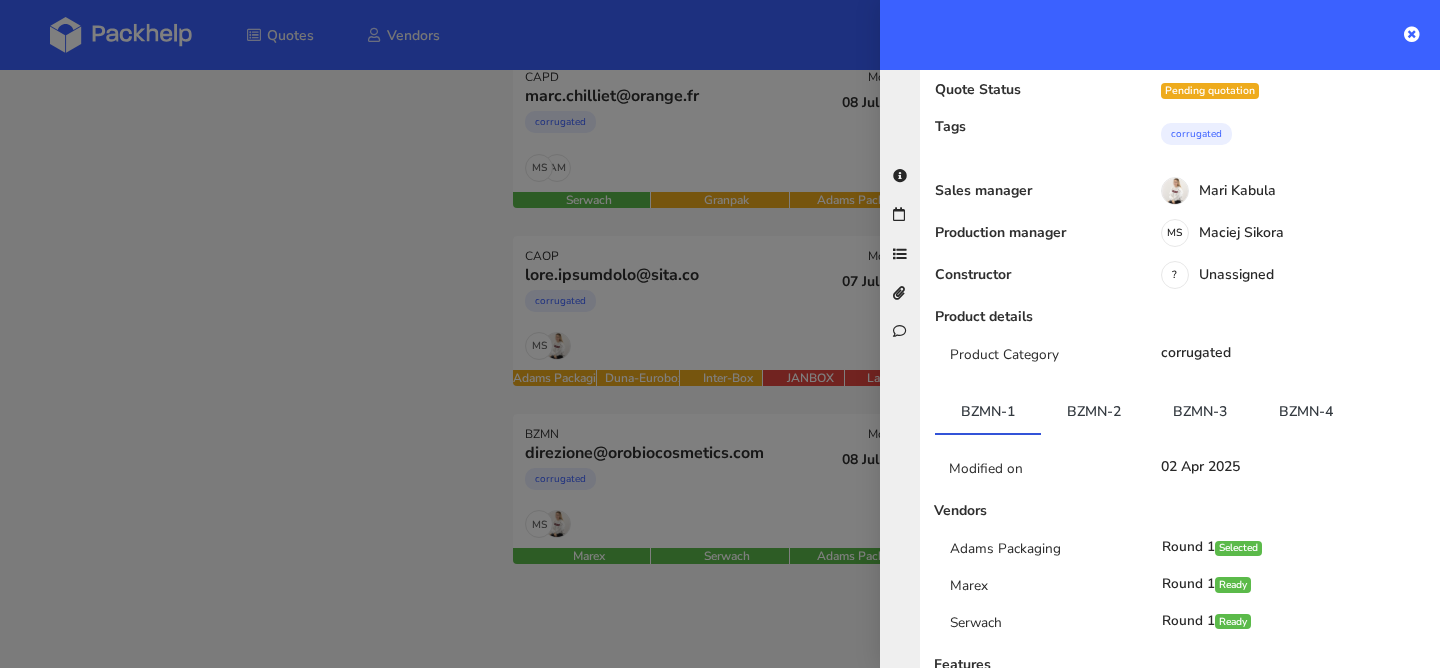 scroll, scrollTop: 104, scrollLeft: 0, axis: vertical 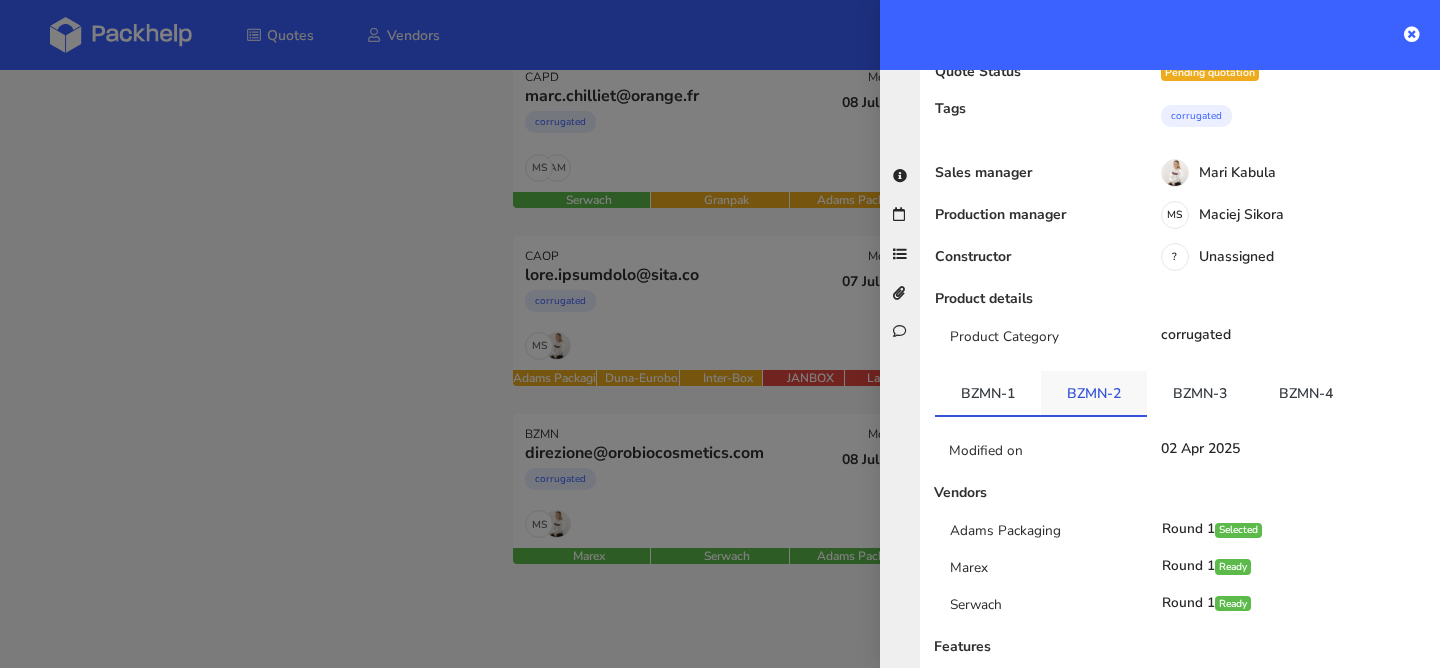 click on "BZMN-2" at bounding box center (1094, 393) 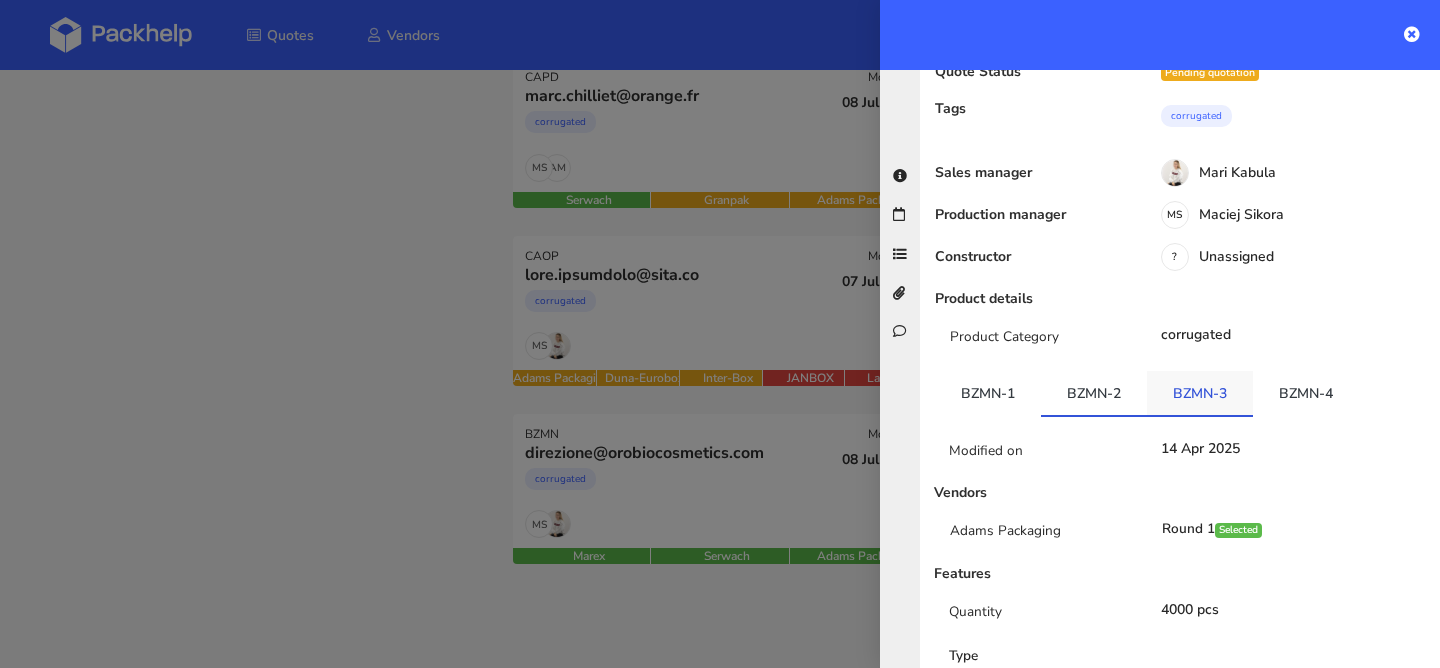 click on "BZMN-3" at bounding box center (1200, 393) 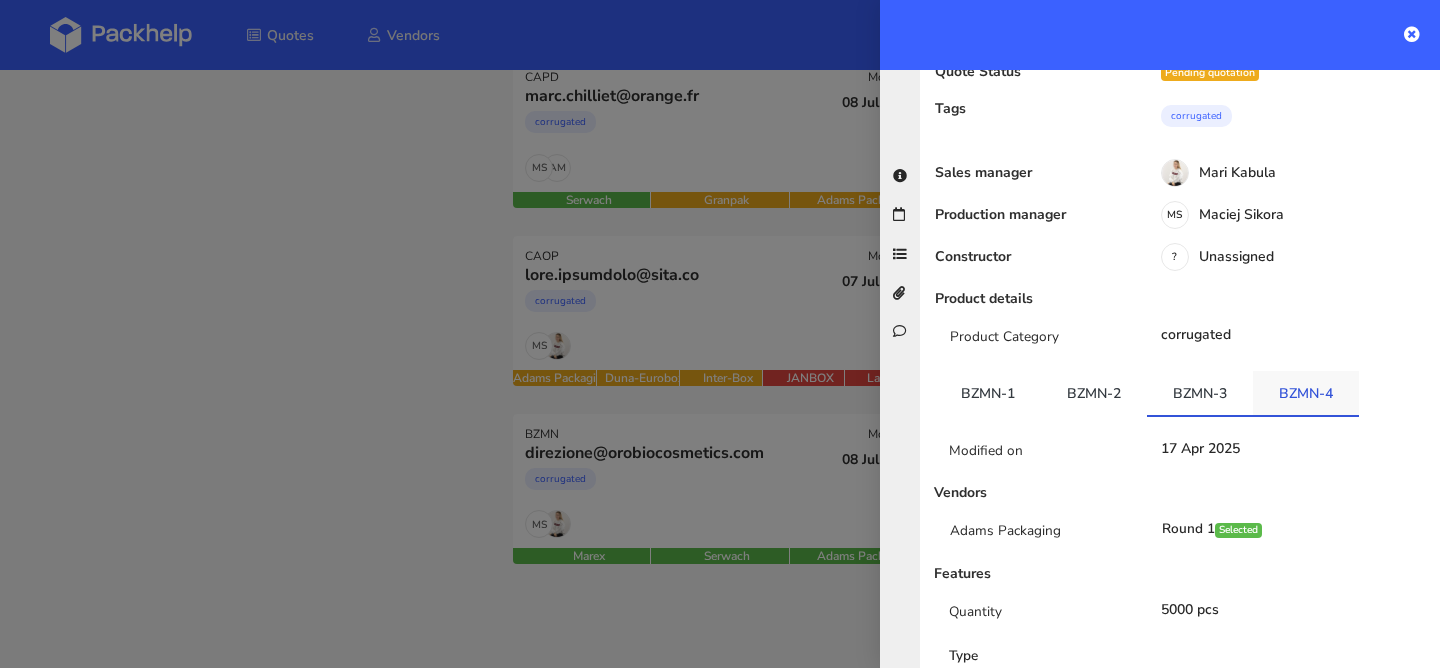 click on "BZMN-4" at bounding box center (1306, 393) 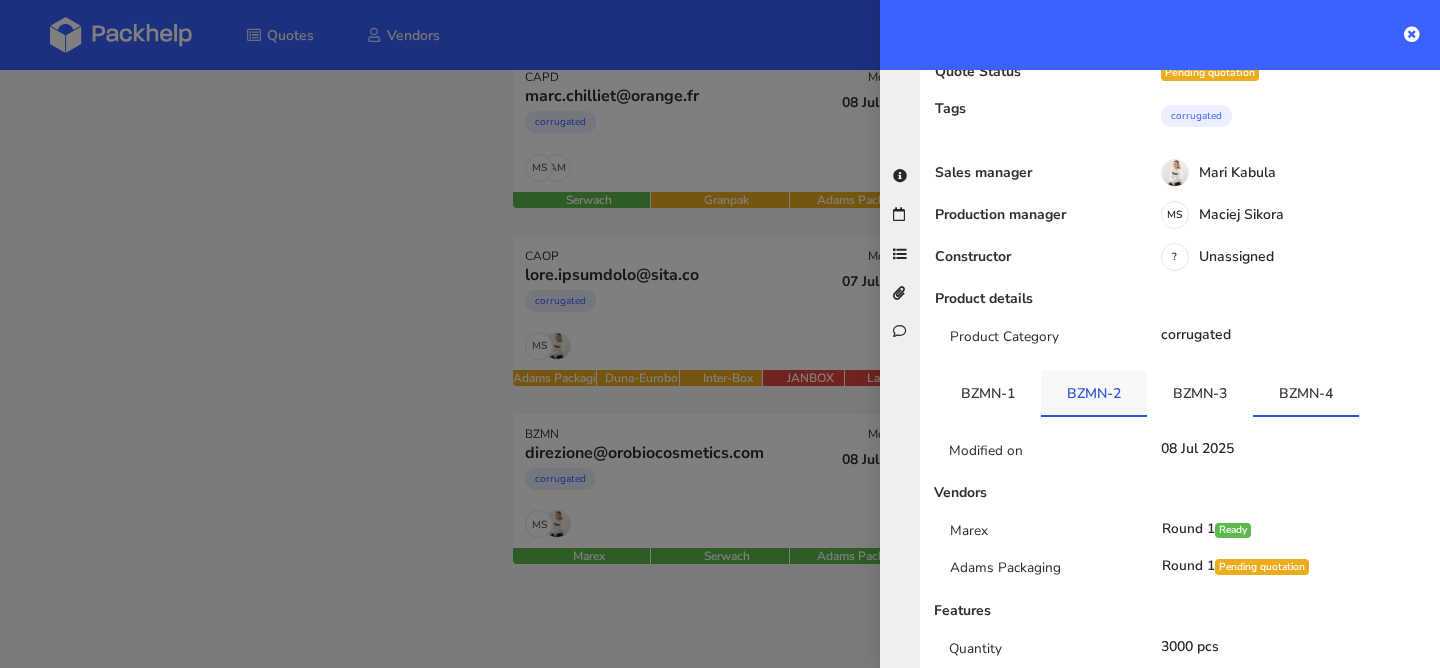 click on "BZMN-2" at bounding box center [988, 393] 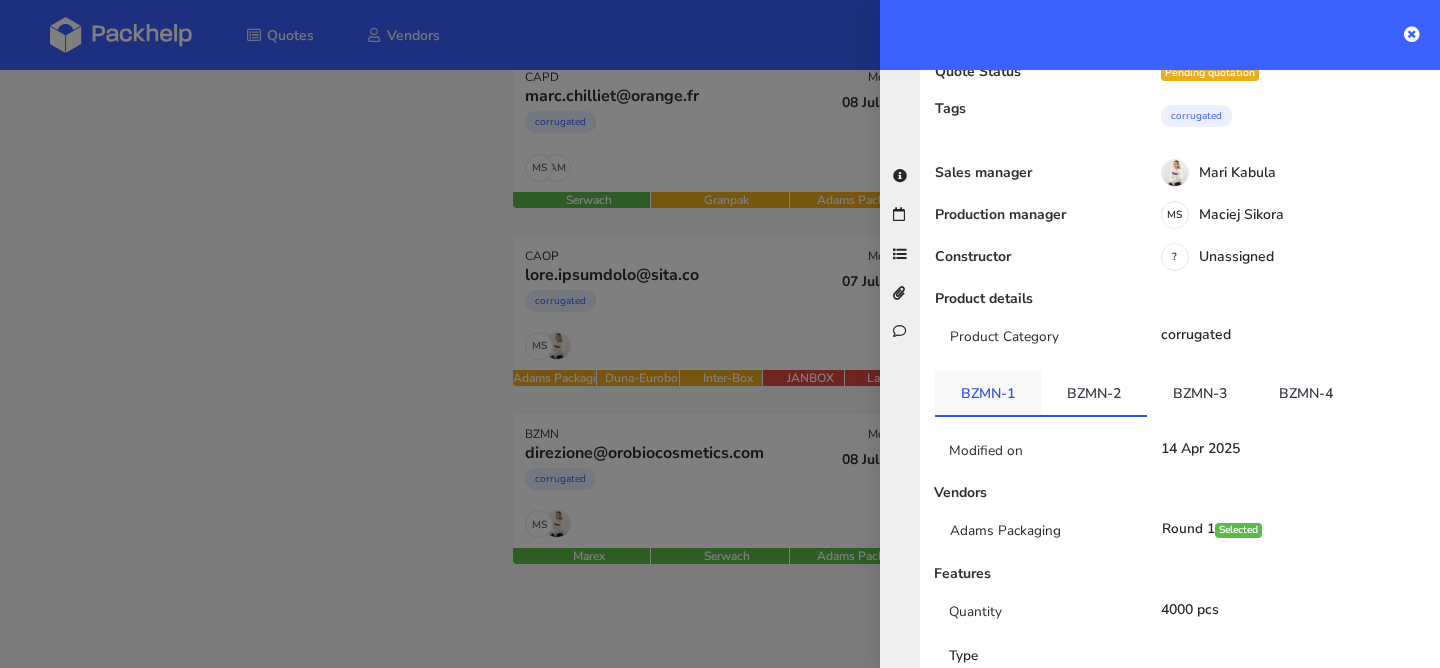 click on "BZMN-1" at bounding box center [988, 393] 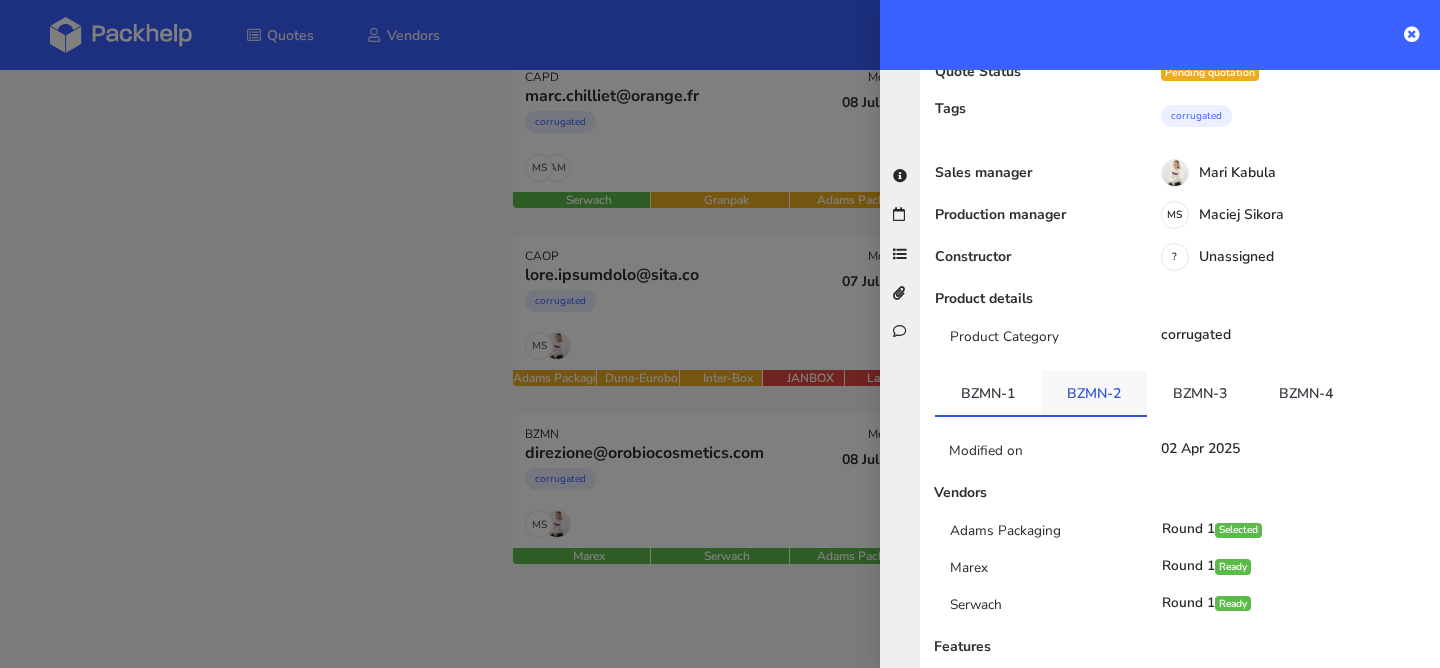 click on "BZMN-2" at bounding box center [988, 393] 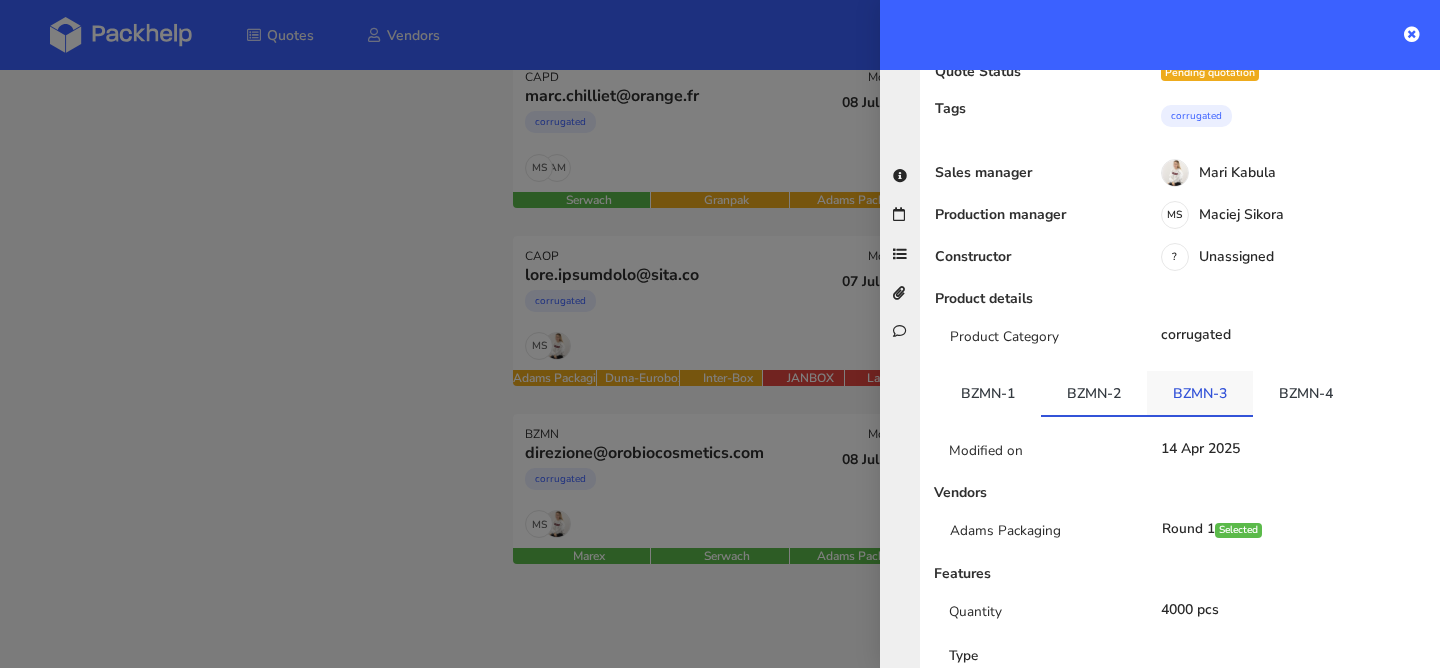 click on "BZMN-3" at bounding box center (988, 393) 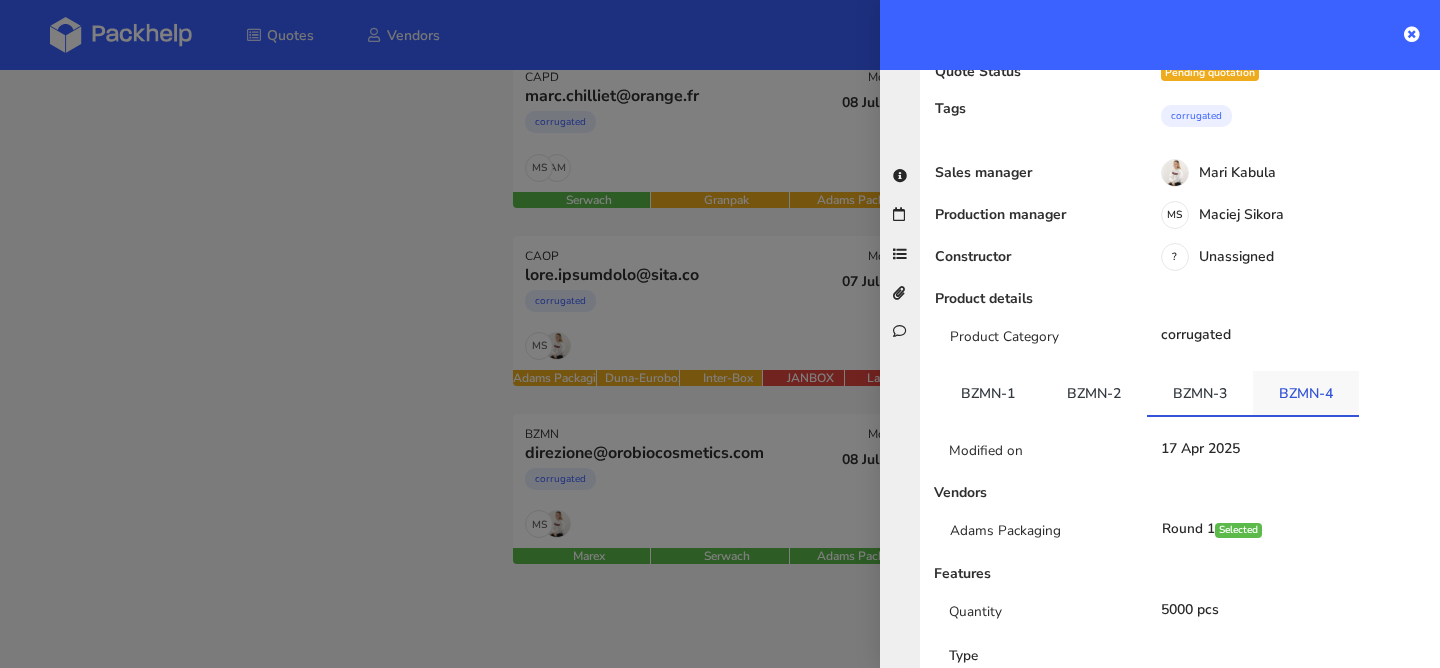 click on "BZMN-4" at bounding box center [988, 393] 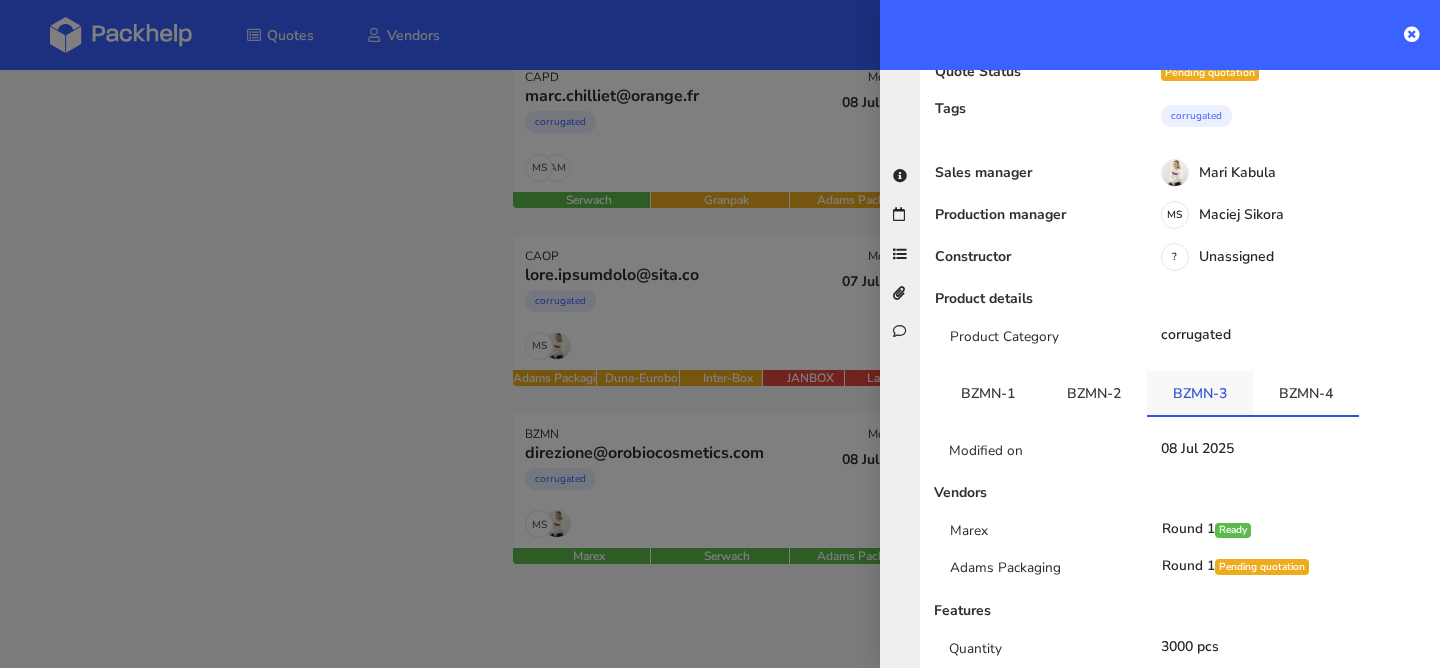 click on "BZMN-3" at bounding box center (988, 393) 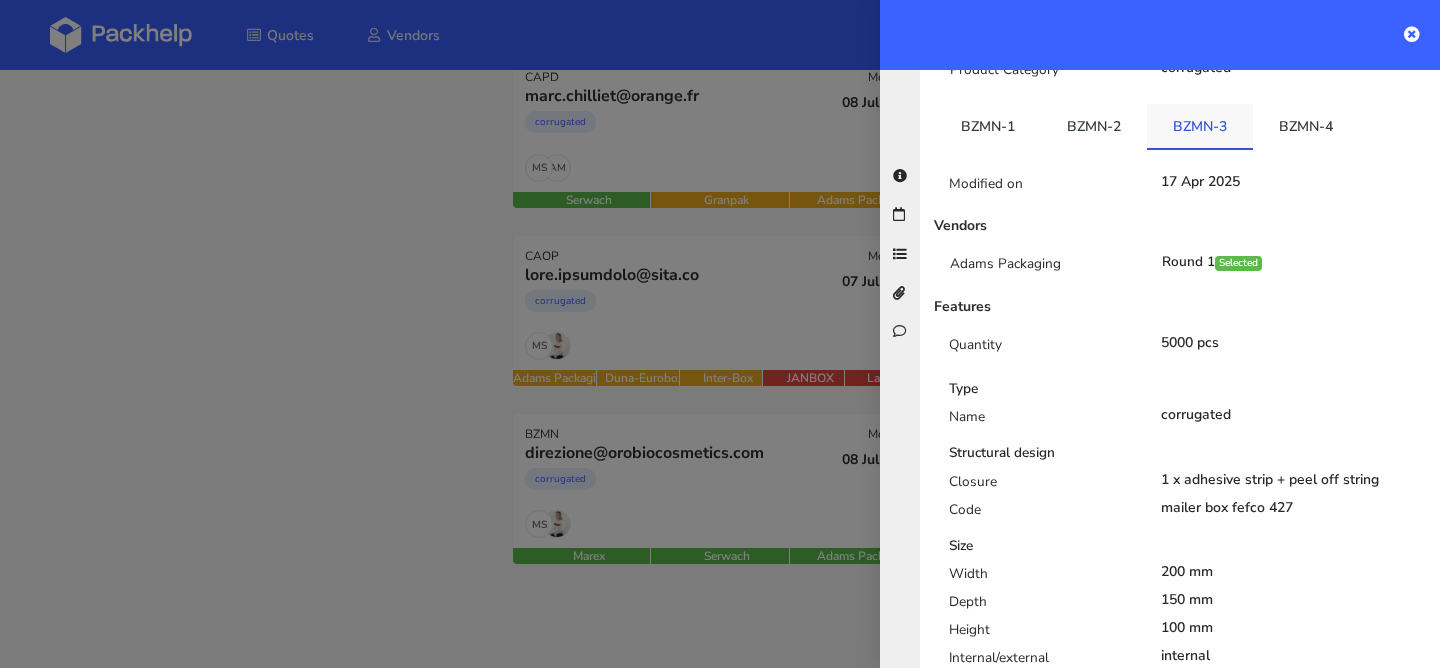 scroll, scrollTop: 377, scrollLeft: 0, axis: vertical 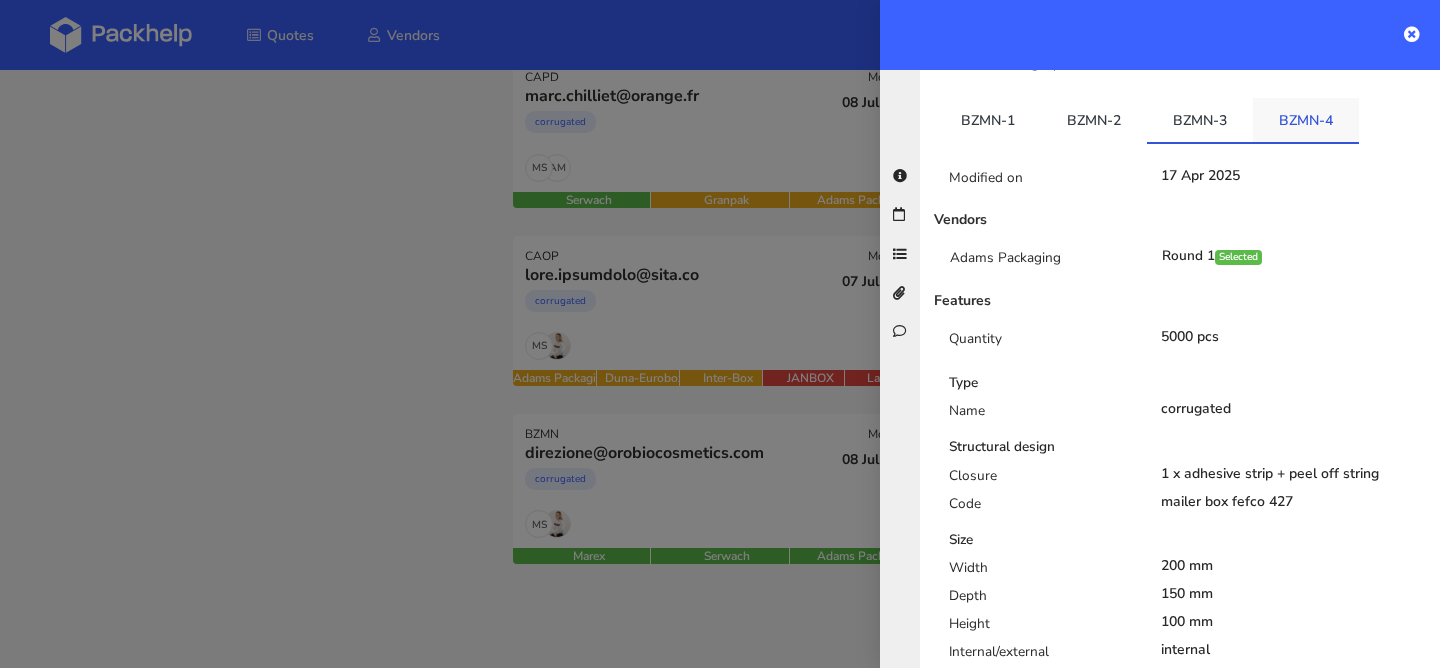 click on "BZMN-4" at bounding box center [988, 120] 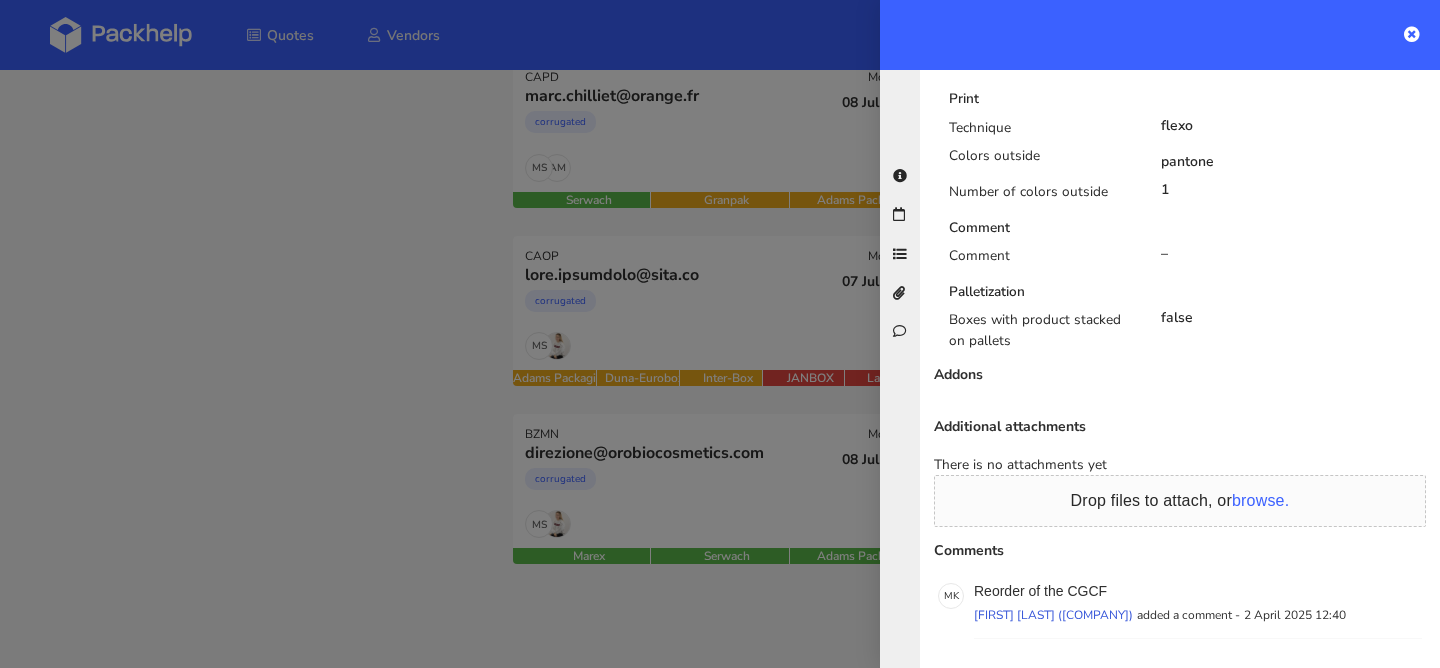 scroll, scrollTop: 1149, scrollLeft: 0, axis: vertical 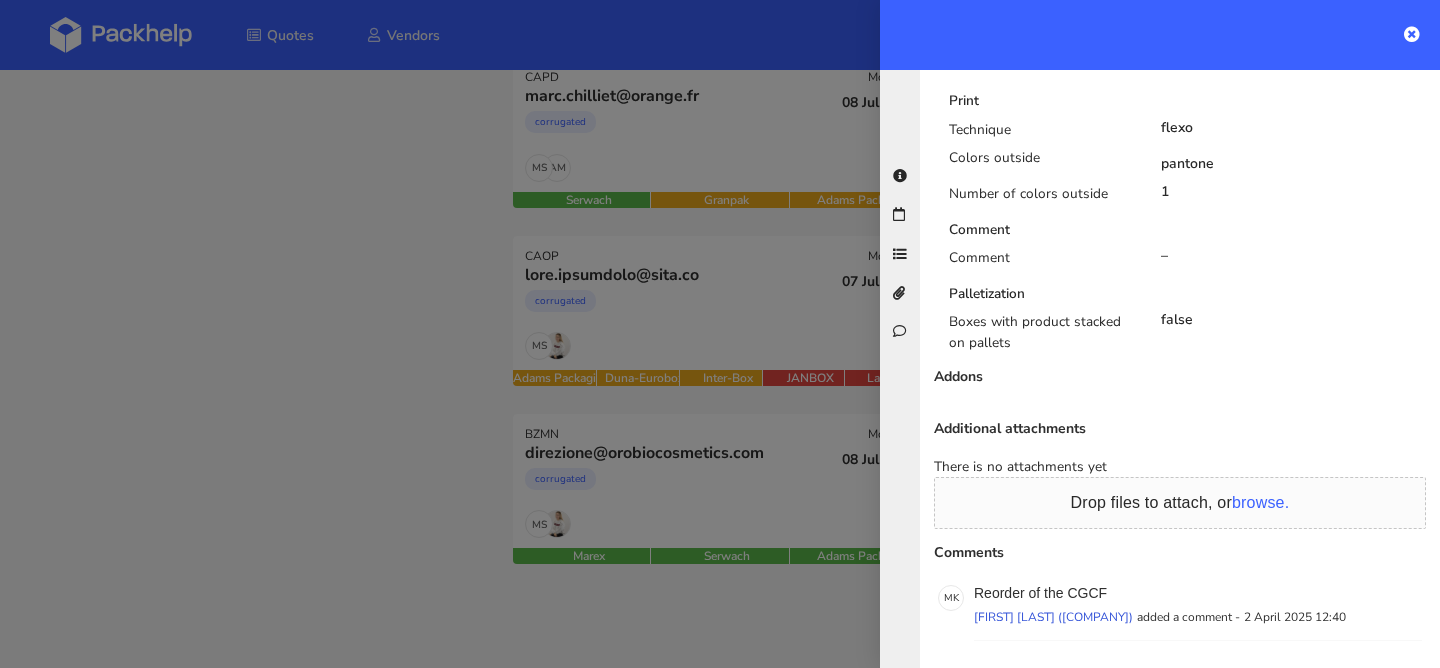 click at bounding box center [720, 334] 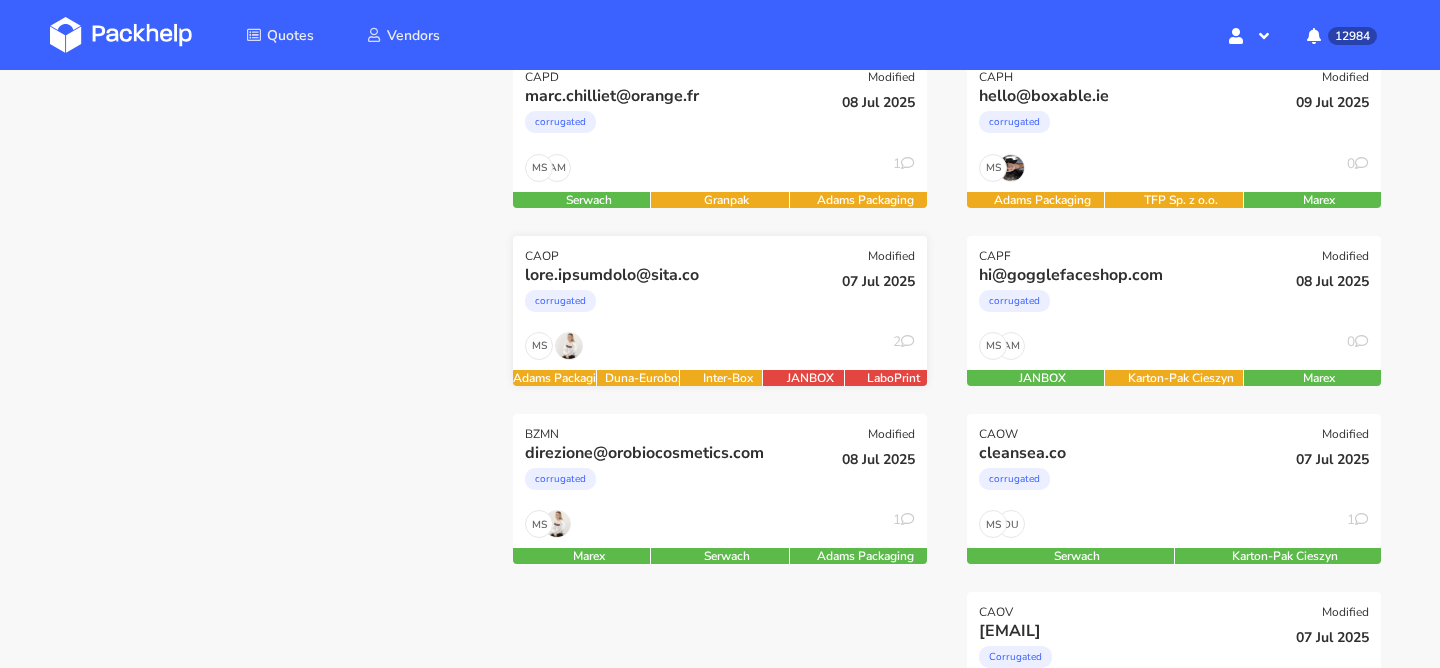 click on "lore.ipsumdolo@sita.co" at bounding box center (657, 96) 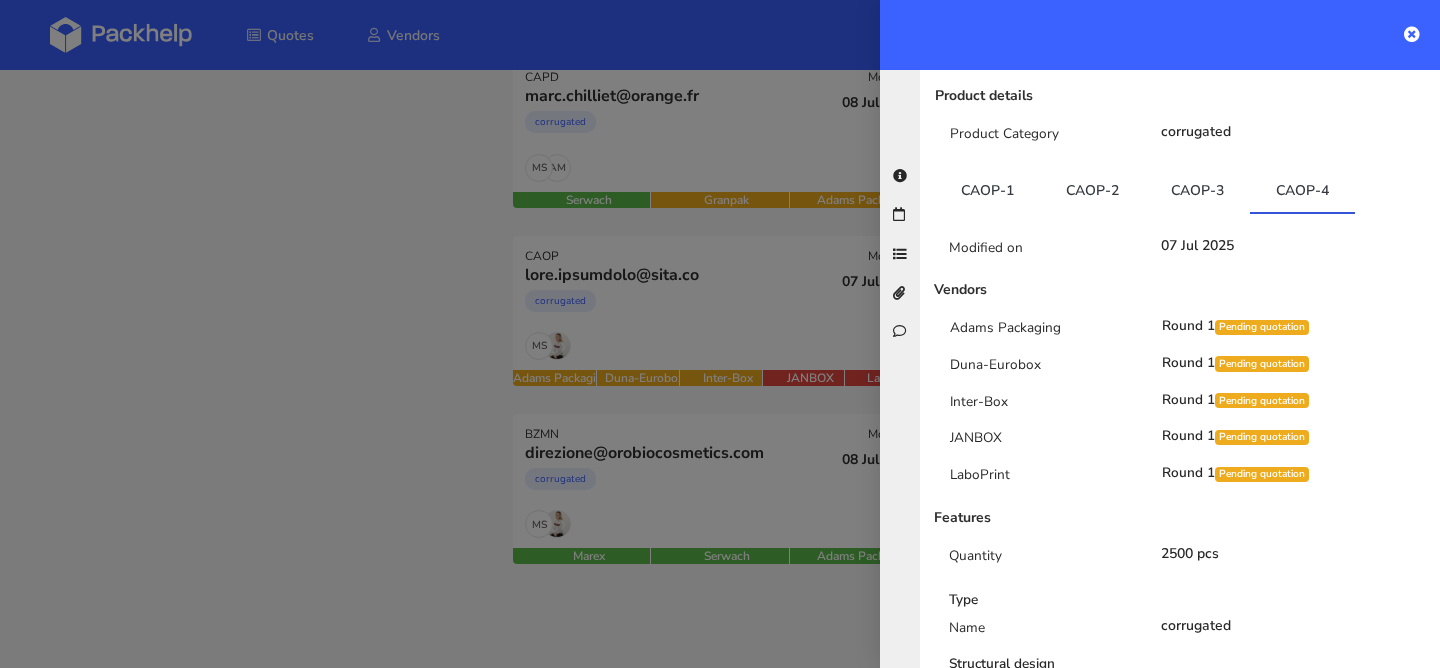 scroll, scrollTop: 288, scrollLeft: 0, axis: vertical 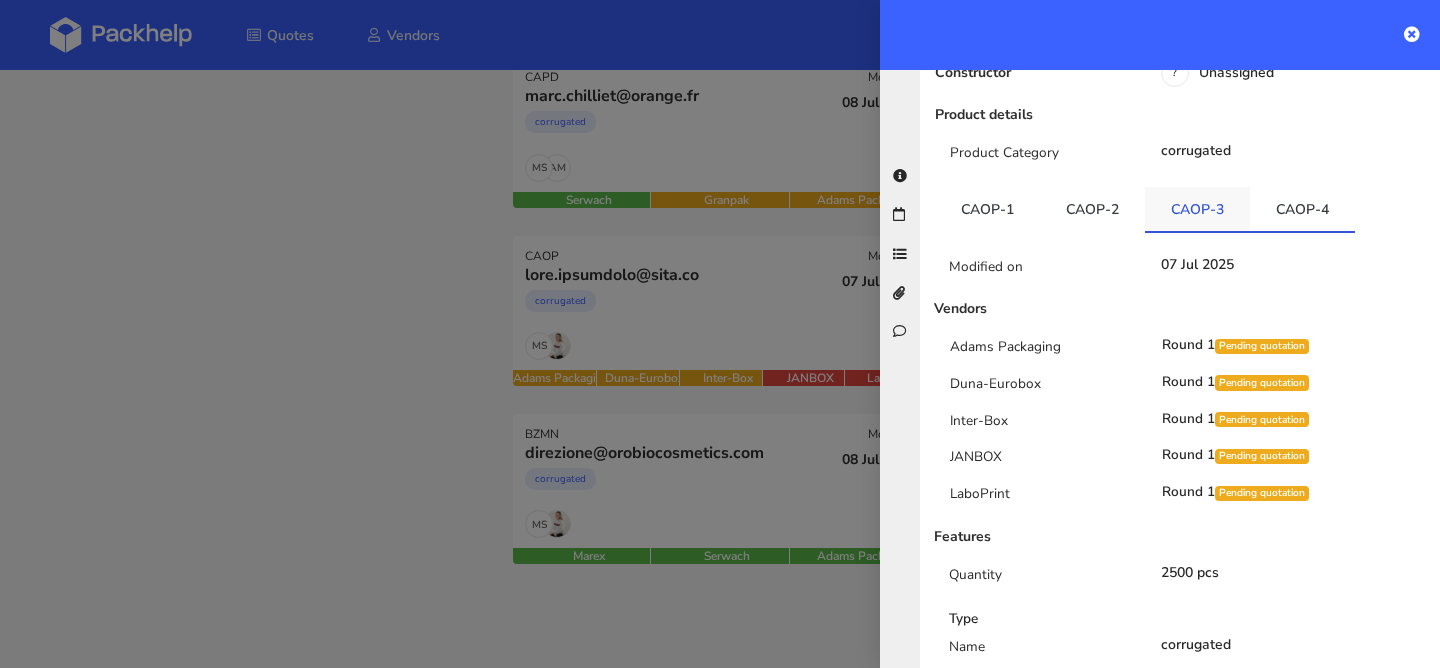 click on "CAOP-3" at bounding box center (987, 209) 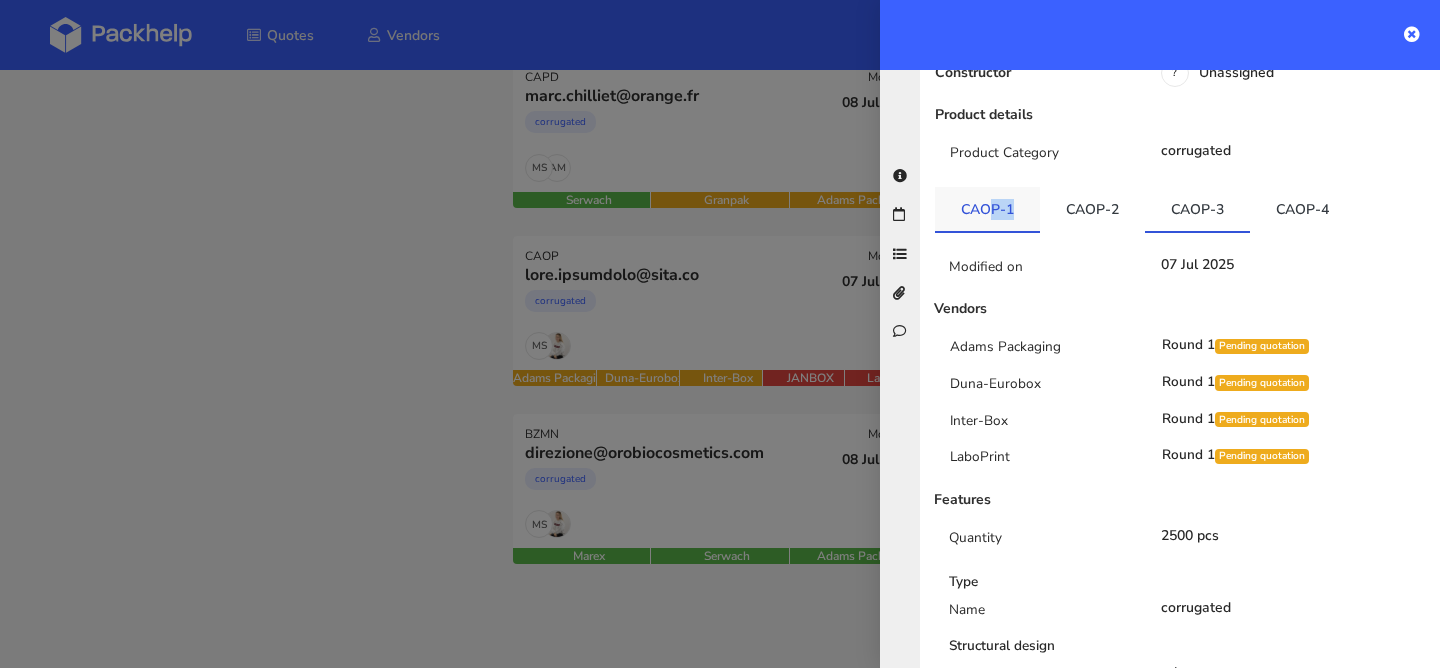 click on "CAOP-1" at bounding box center (987, 209) 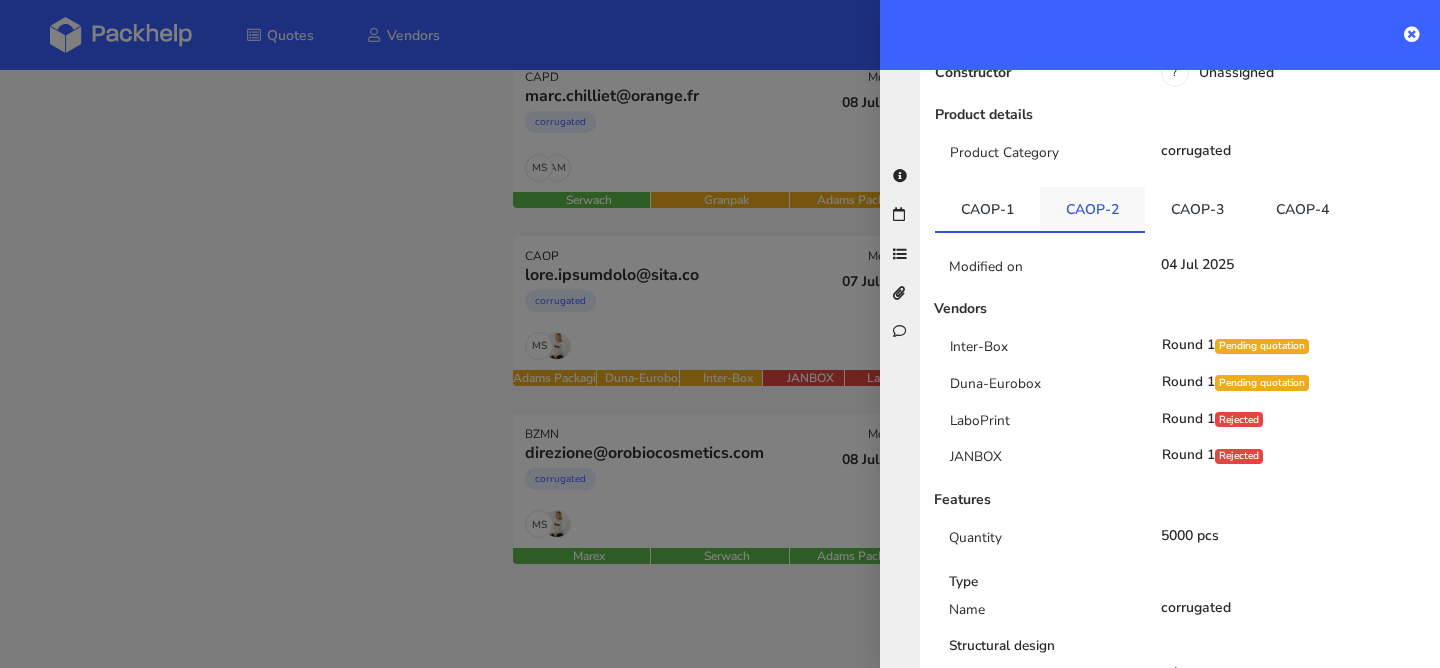 click on "CAOP-2" at bounding box center (987, 209) 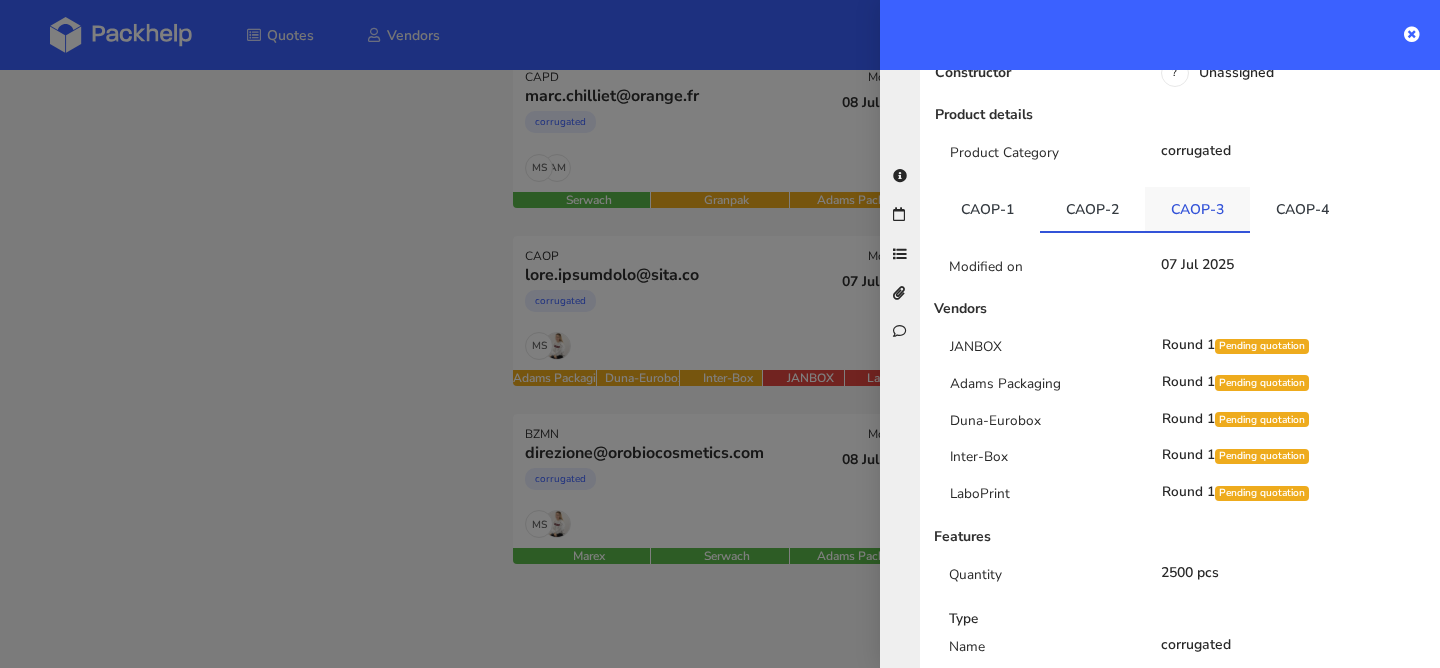 click on "CAOP-3" at bounding box center [987, 209] 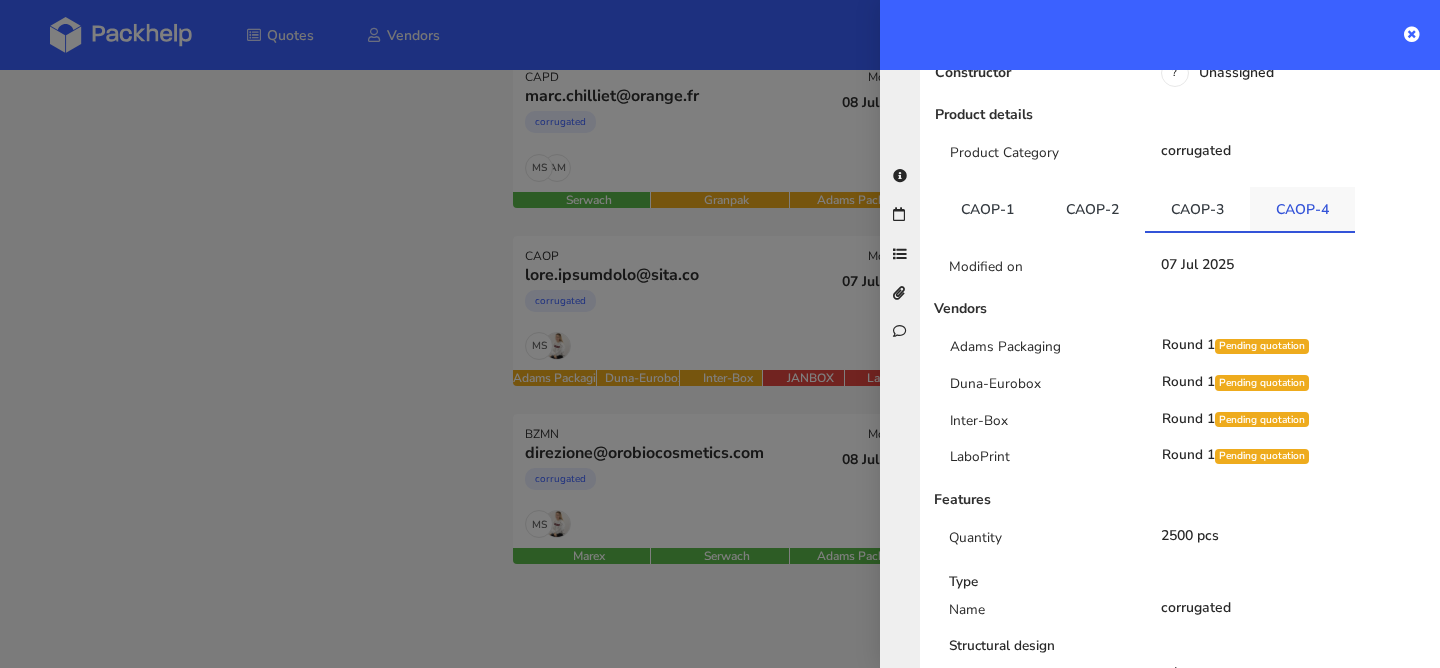 click on "CAOP-4" at bounding box center [987, 209] 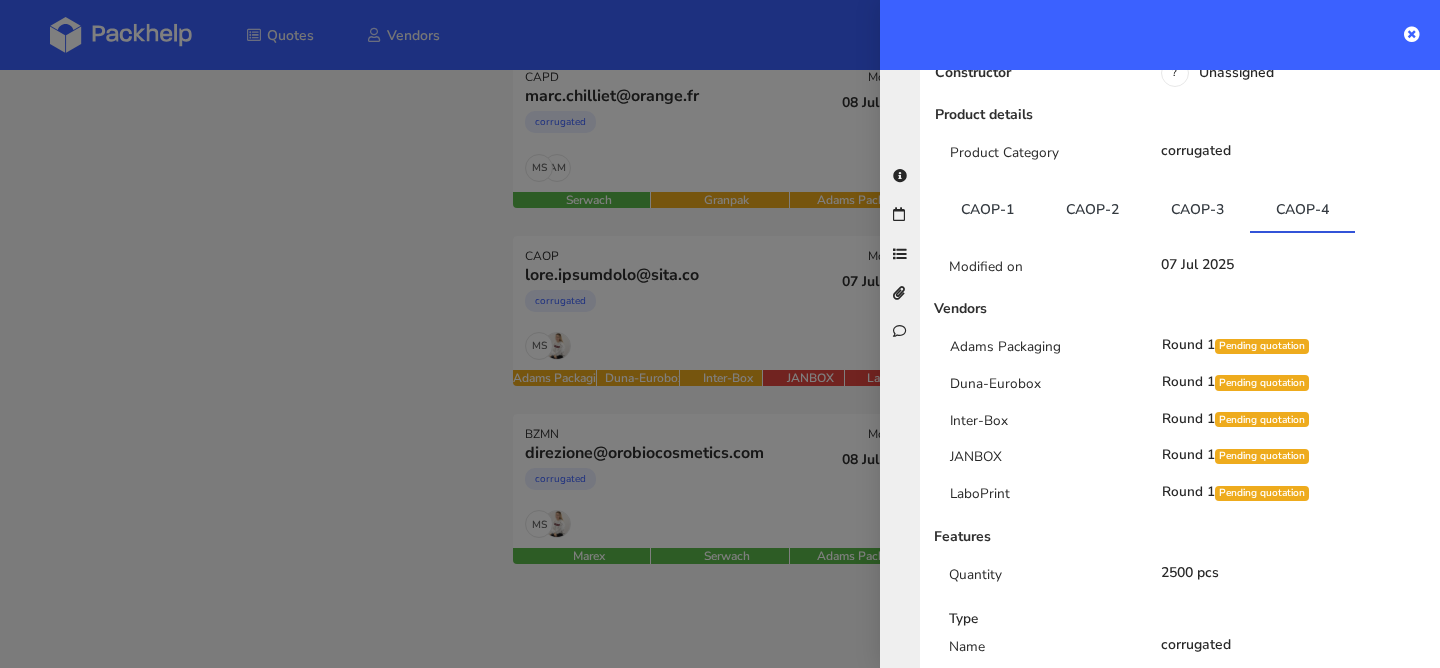 click at bounding box center (720, 334) 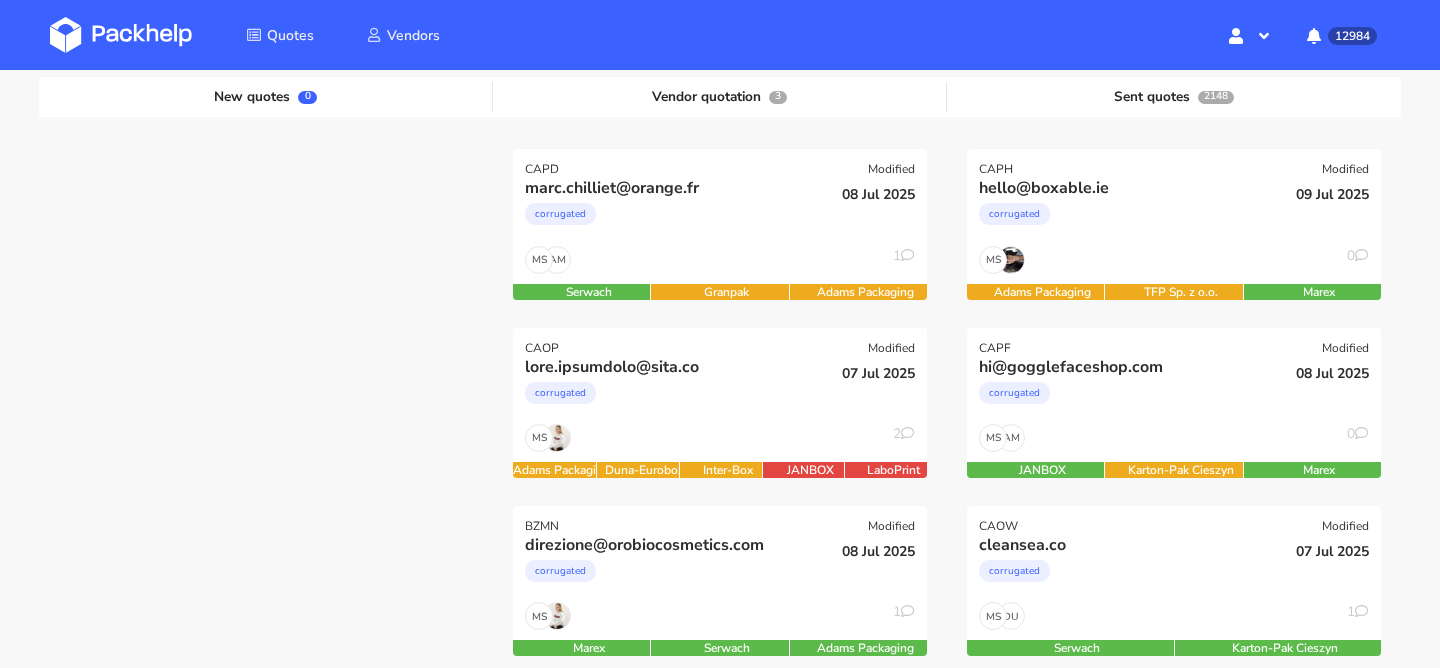scroll, scrollTop: 217, scrollLeft: 0, axis: vertical 